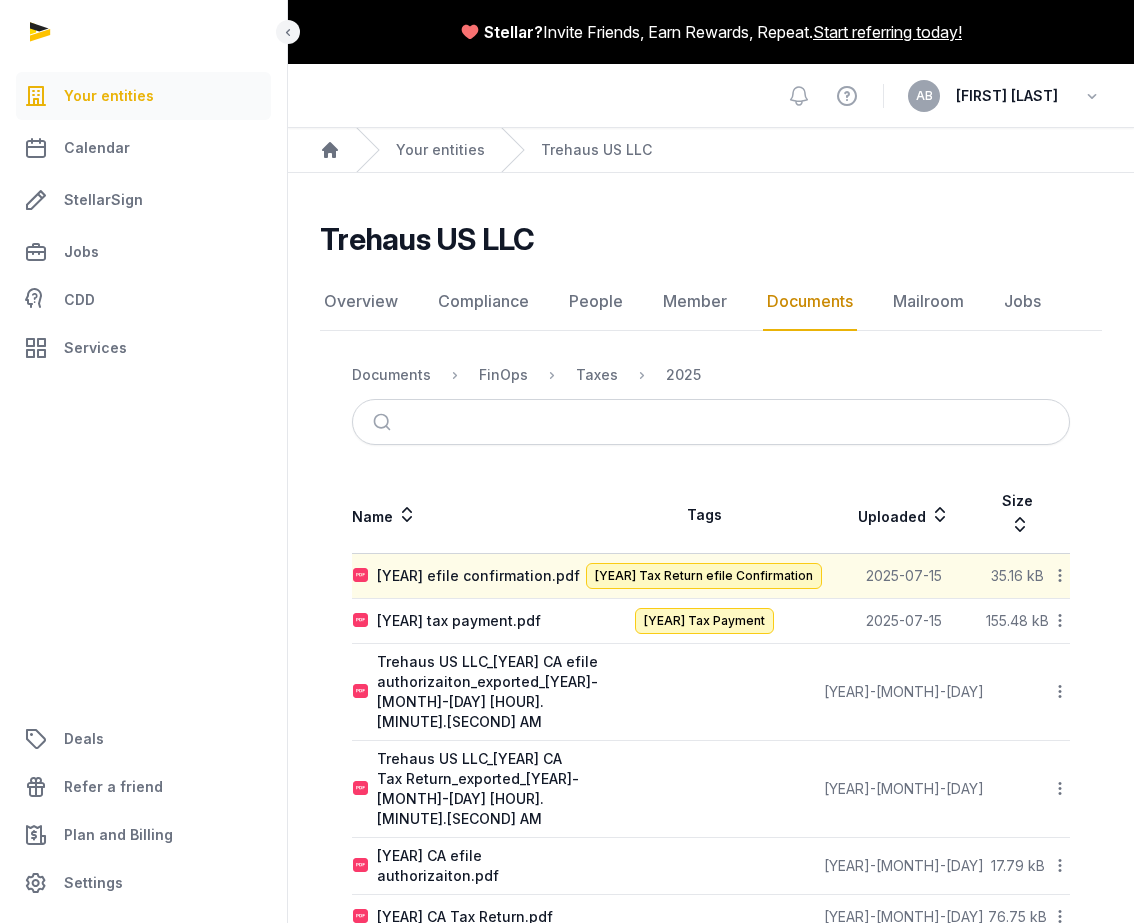scroll, scrollTop: 0, scrollLeft: 0, axis: both 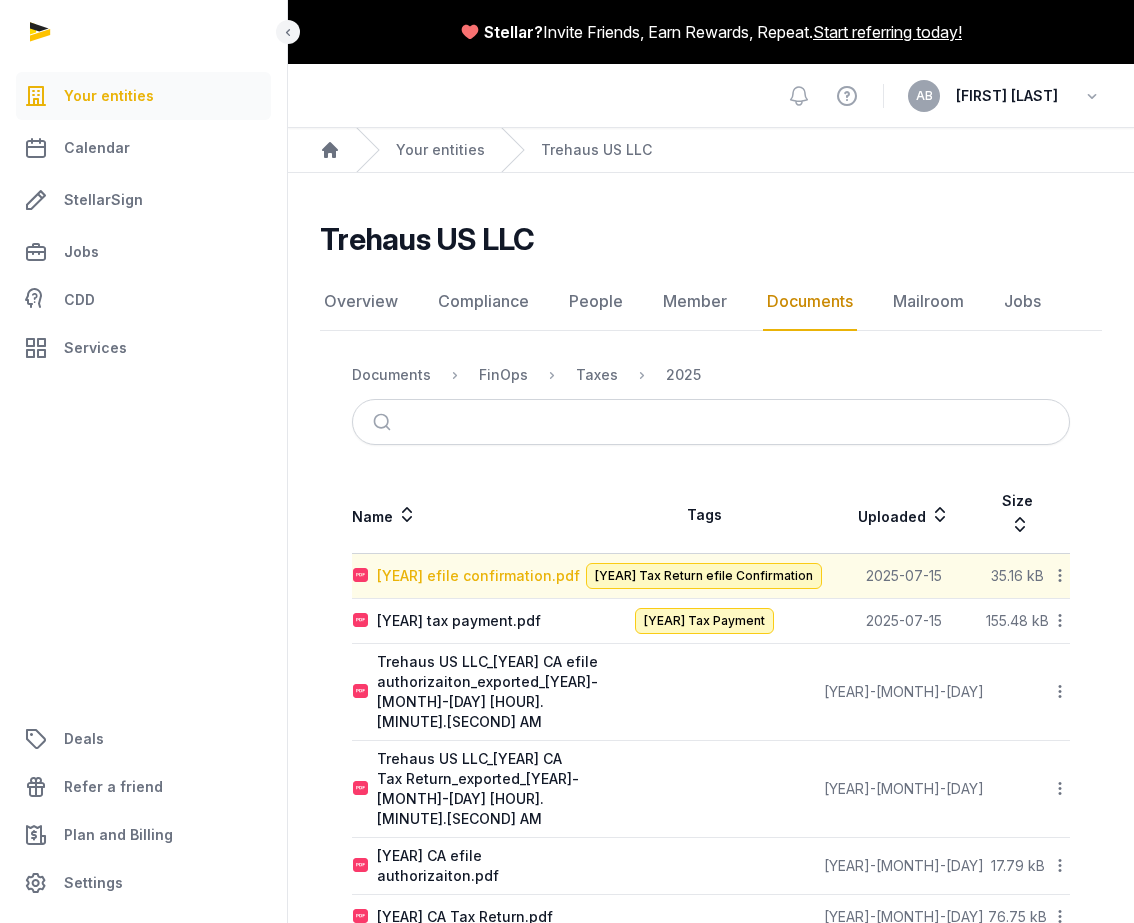 click on "[YEAR] efile confirmation.pdf" at bounding box center [478, 576] 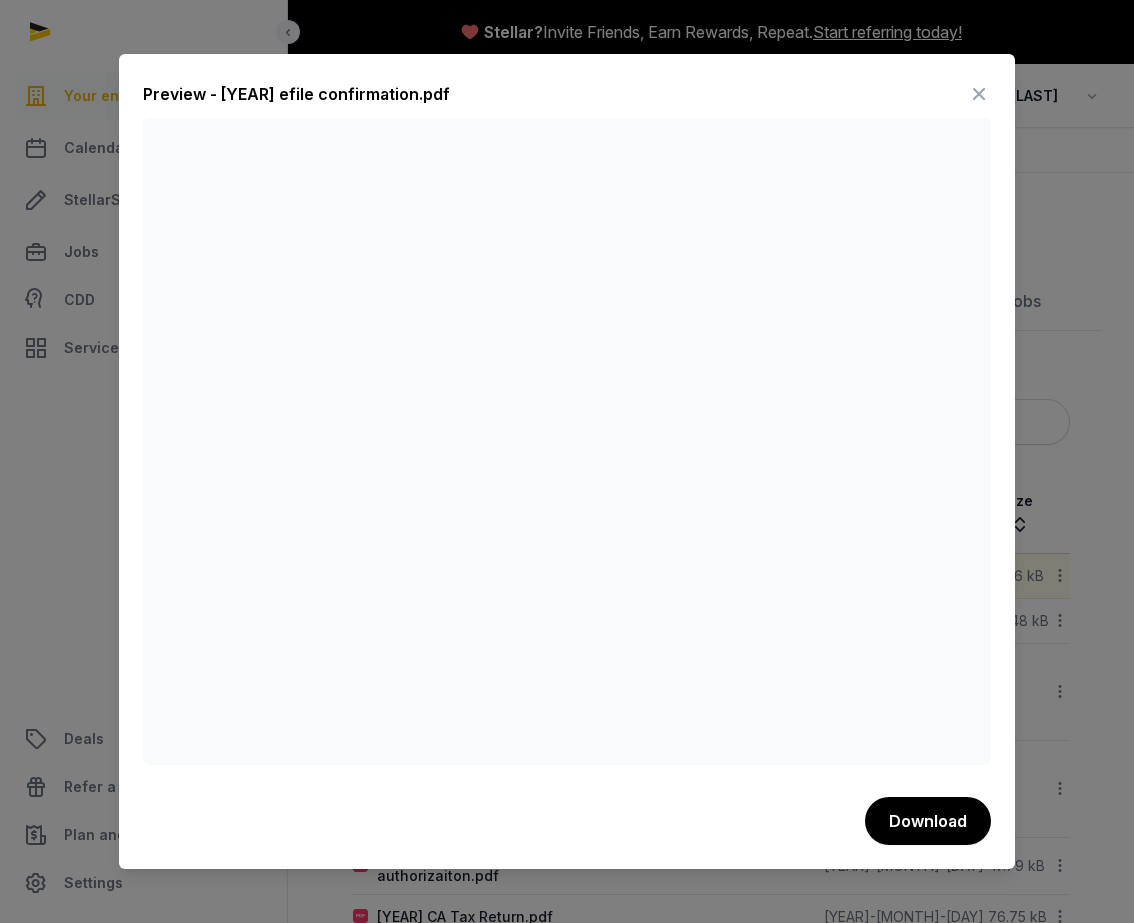 scroll, scrollTop: 29, scrollLeft: 0, axis: vertical 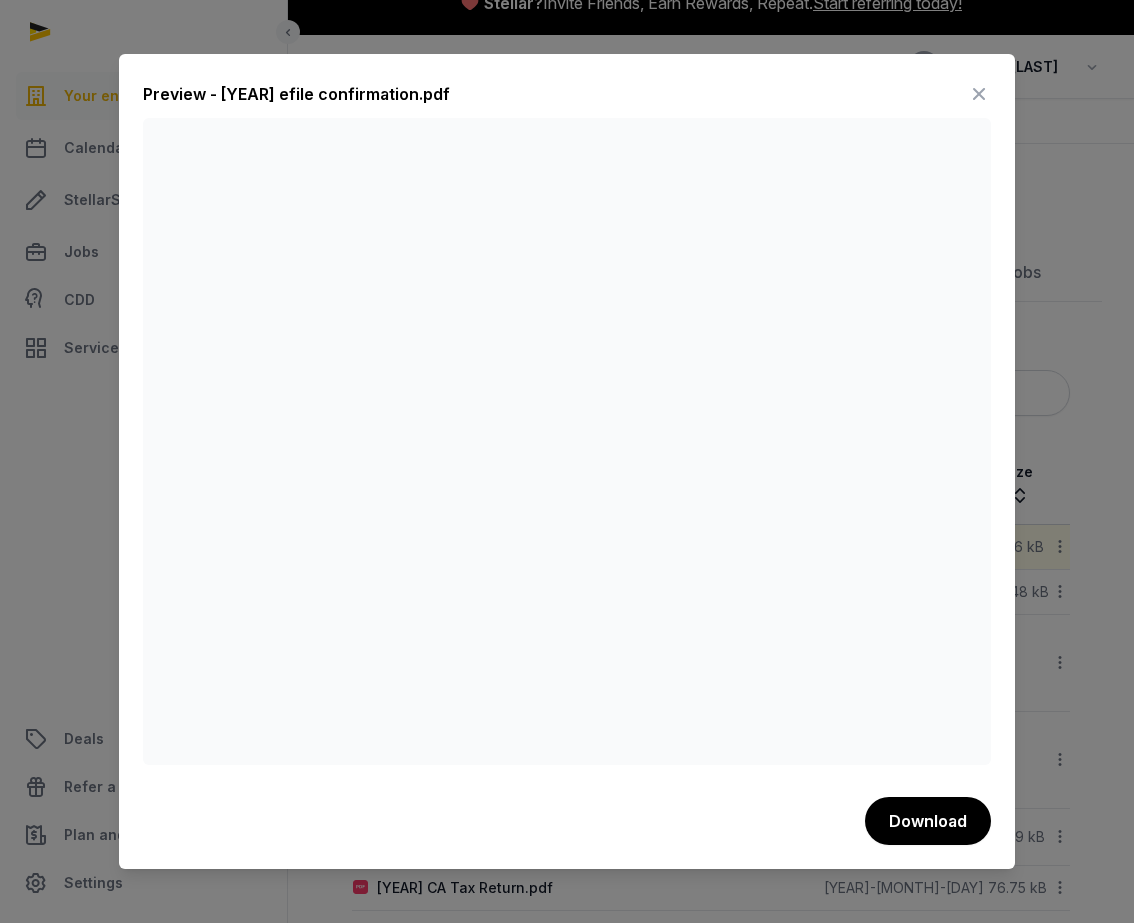 click at bounding box center [567, 461] 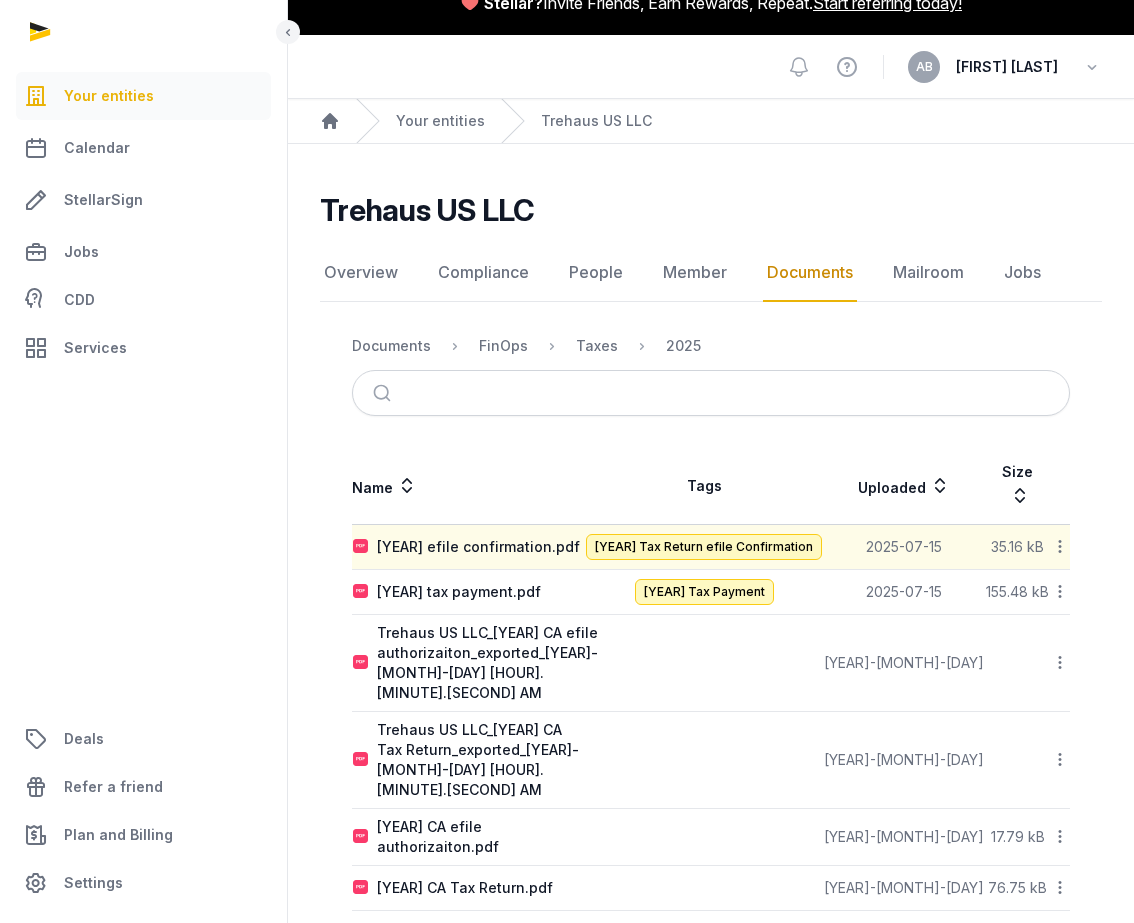 click on "[YEAR] Tax Payment" 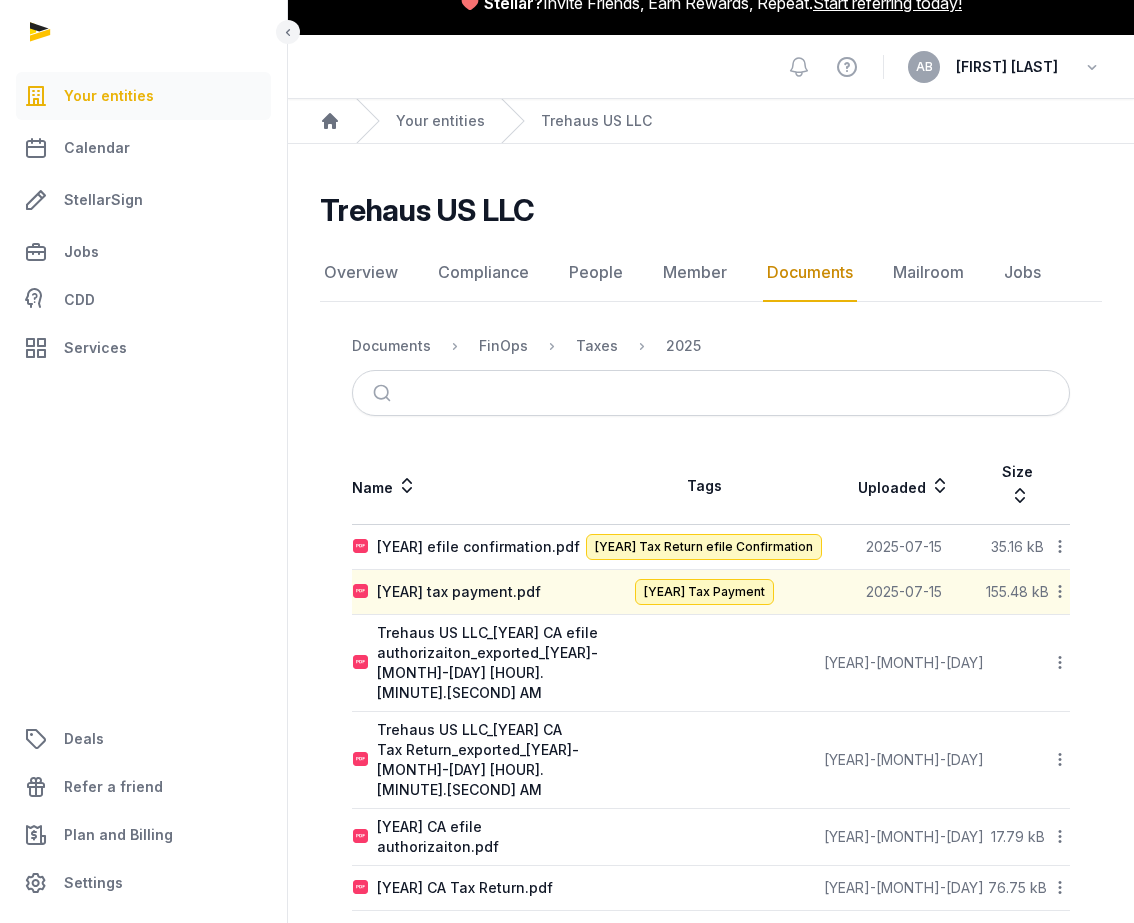 click on "[YEAR] Tax Payment" 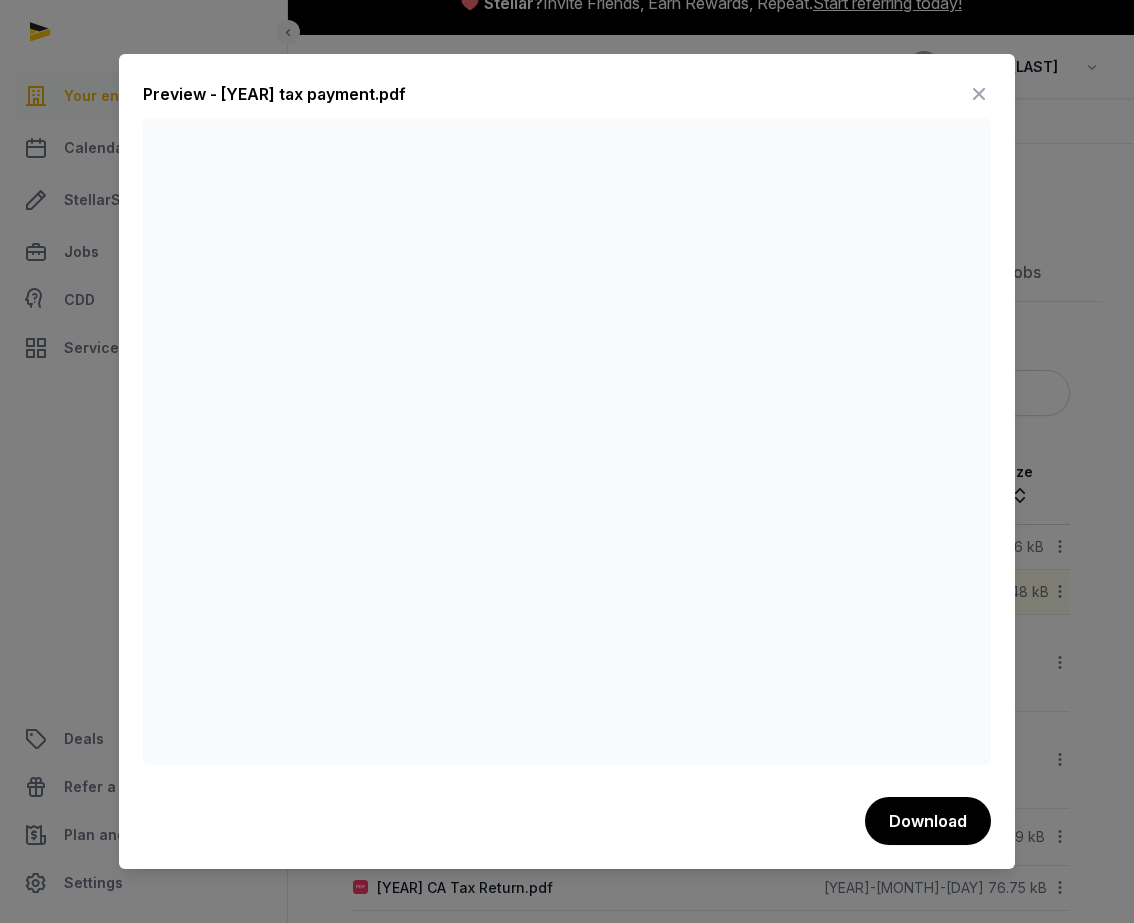 click at bounding box center [567, 461] 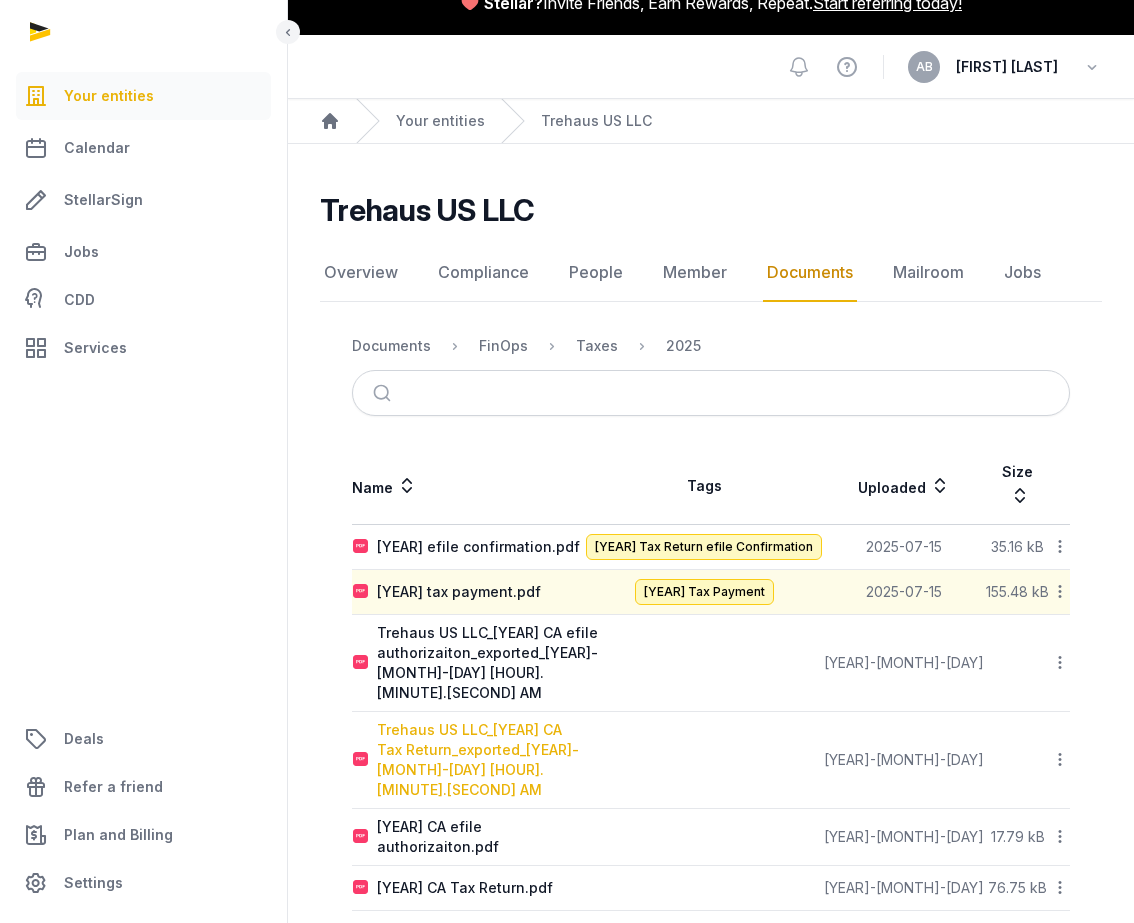 click on "Trehaus US LLC_[YEAR] CA Tax Return_exported_[YEAR]-[MONTH]-[DAY] [HOUR].[MINUTE].[SECOND] AM" at bounding box center [480, 760] 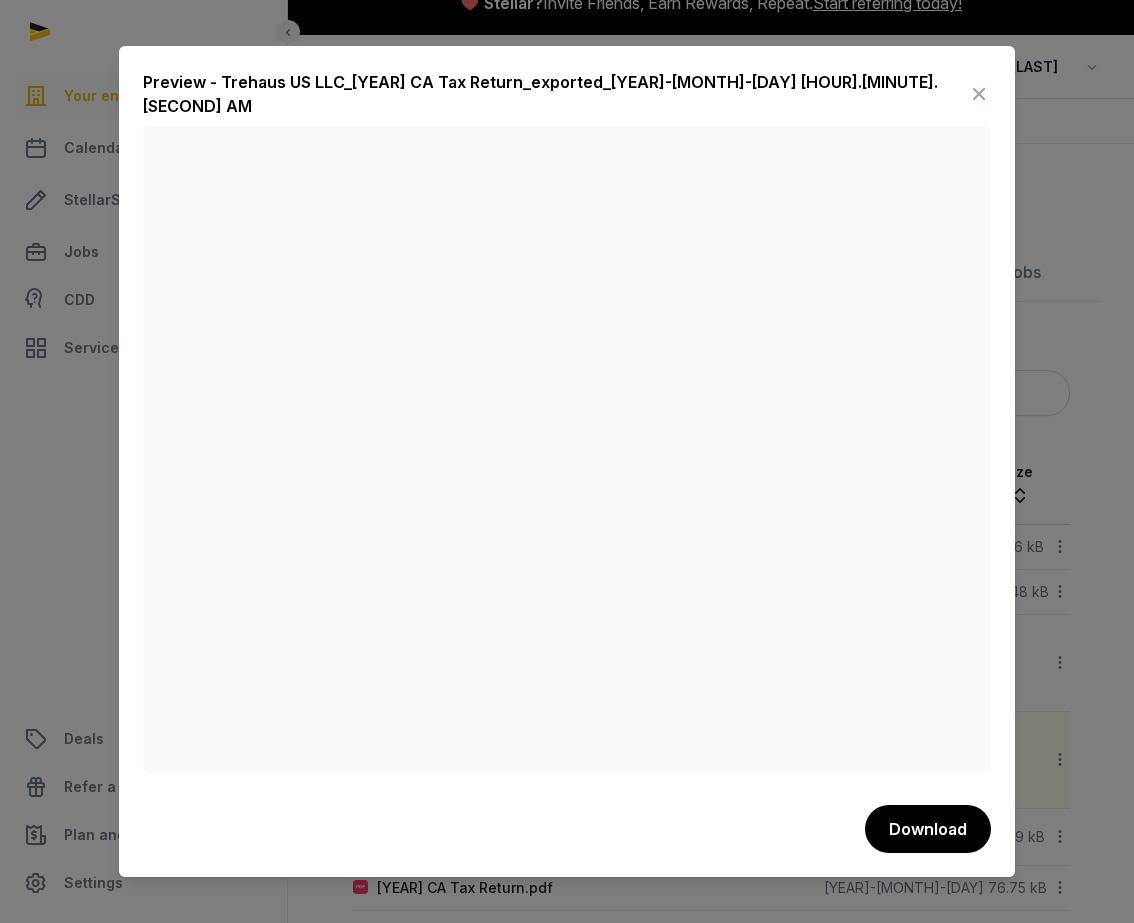 click at bounding box center (567, 461) 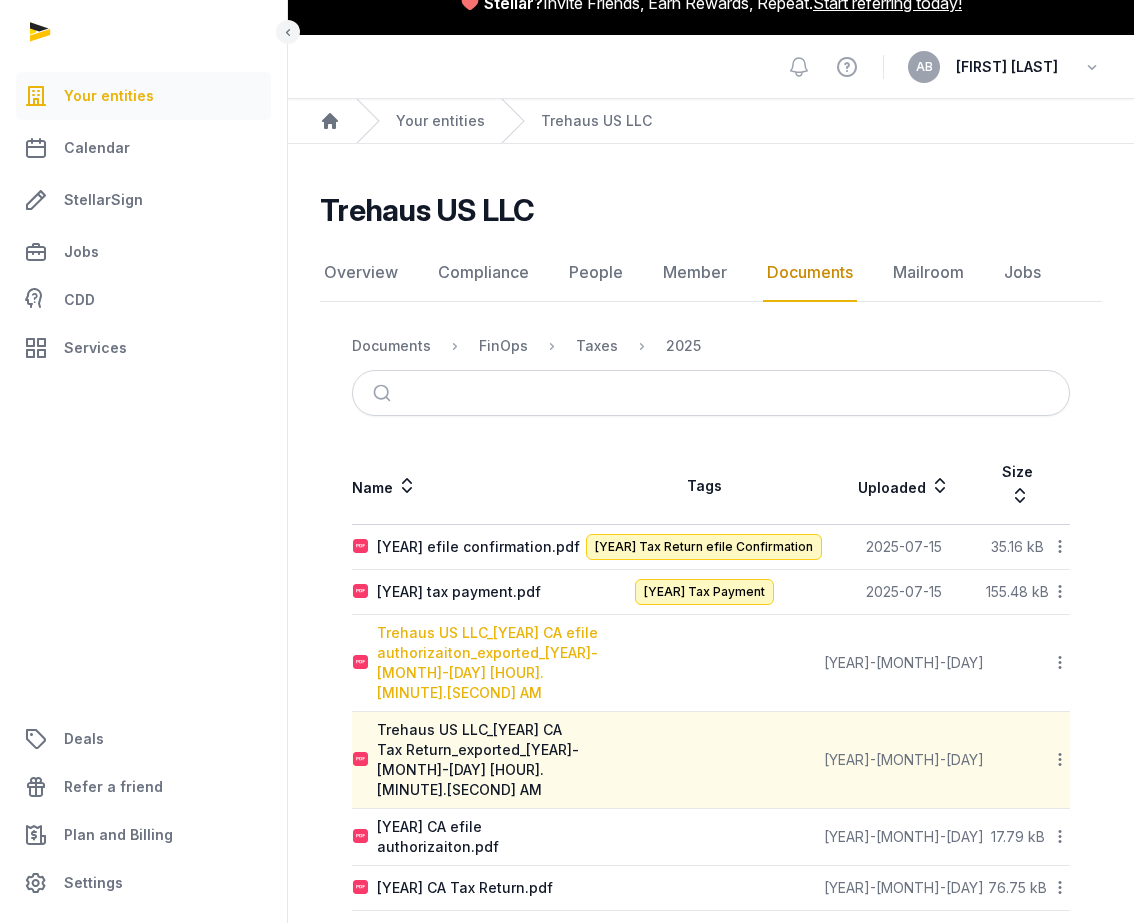 click on "Trehaus US LLC_[YEAR] CA efile authorizaiton_exported_[YEAR]-[MONTH]-[DAY] [HOUR].[MINUTE].[SECOND] AM" at bounding box center (487, 663) 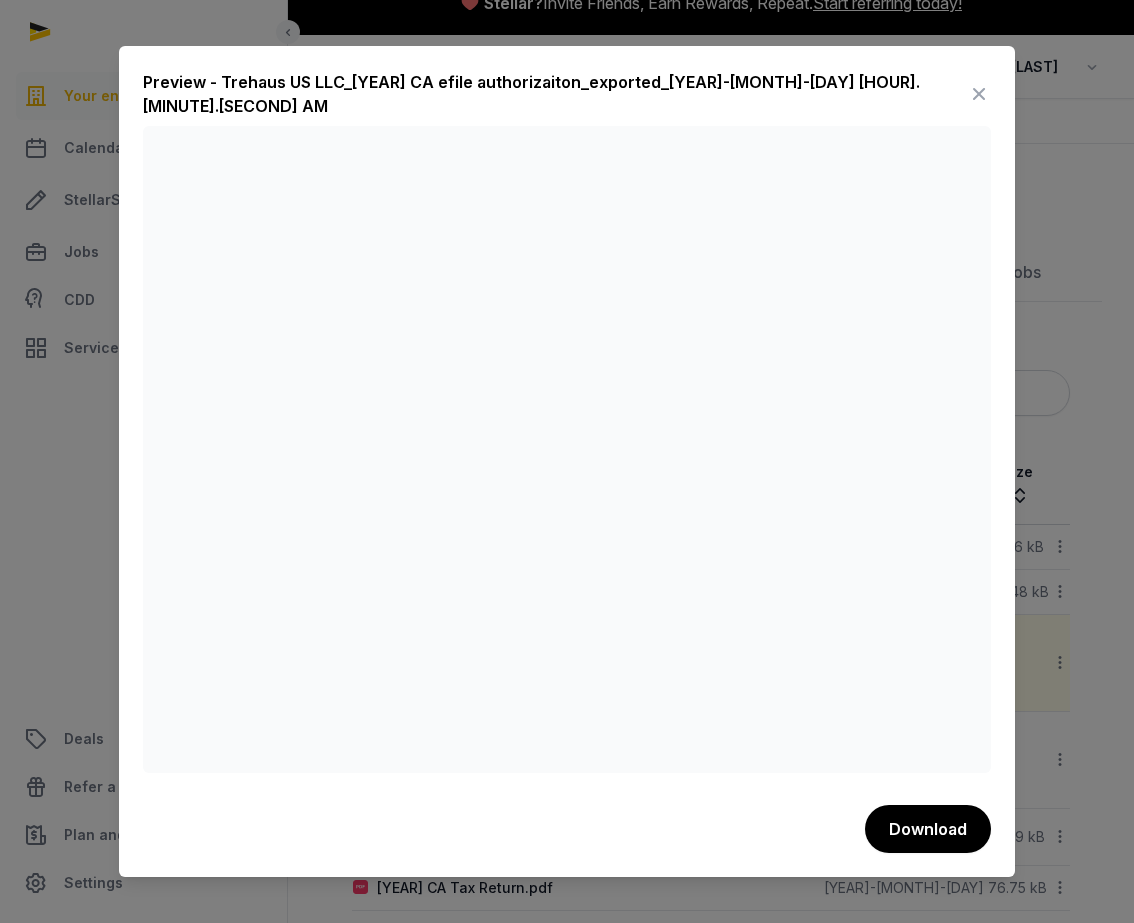click at bounding box center (567, 461) 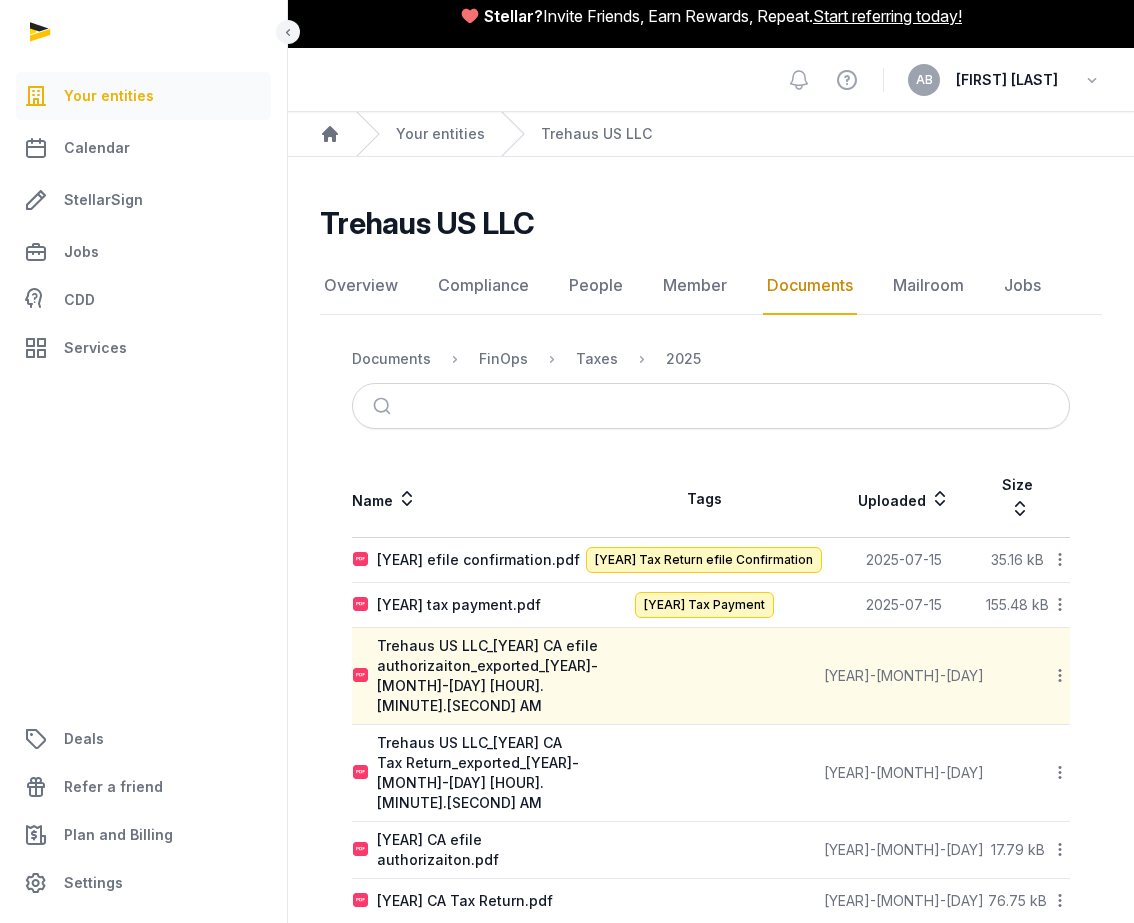 scroll, scrollTop: 29, scrollLeft: 0, axis: vertical 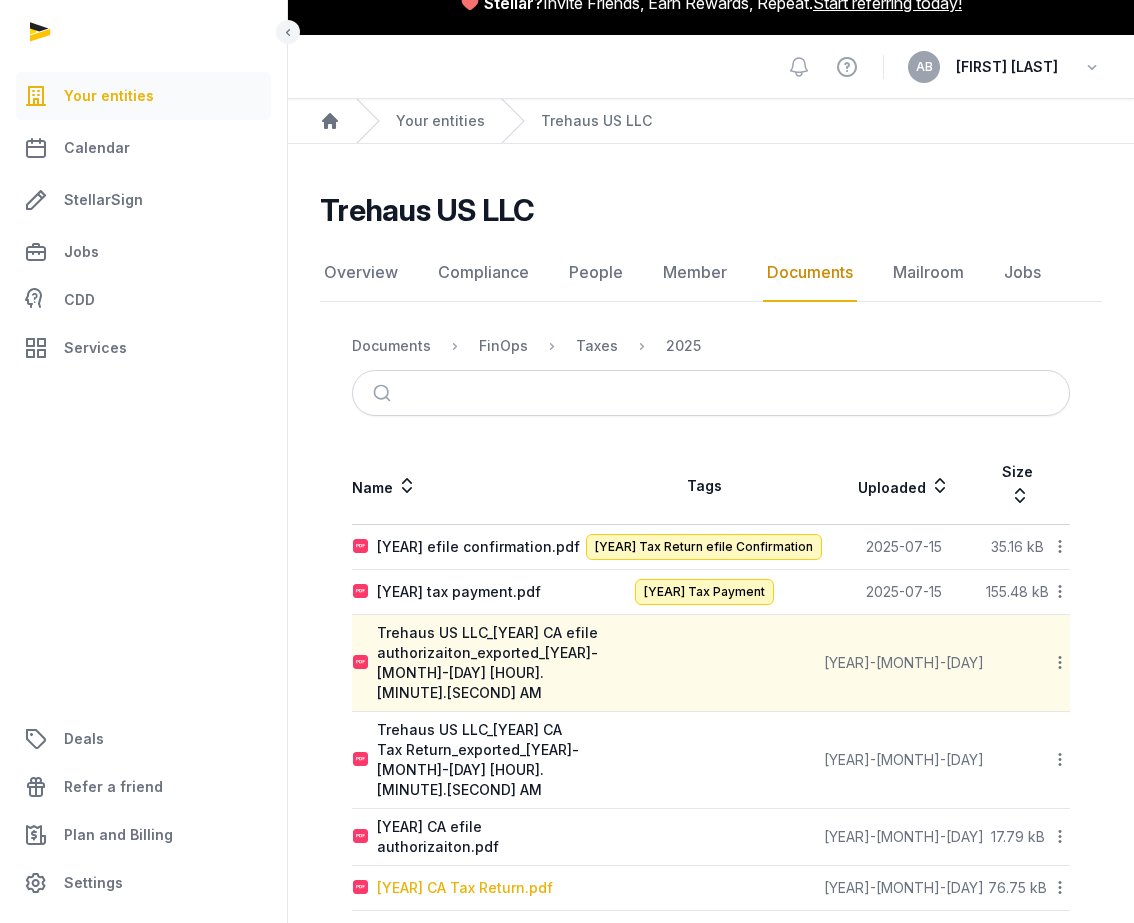 click on "[YEAR] CA Tax Return.pdf" at bounding box center [465, 888] 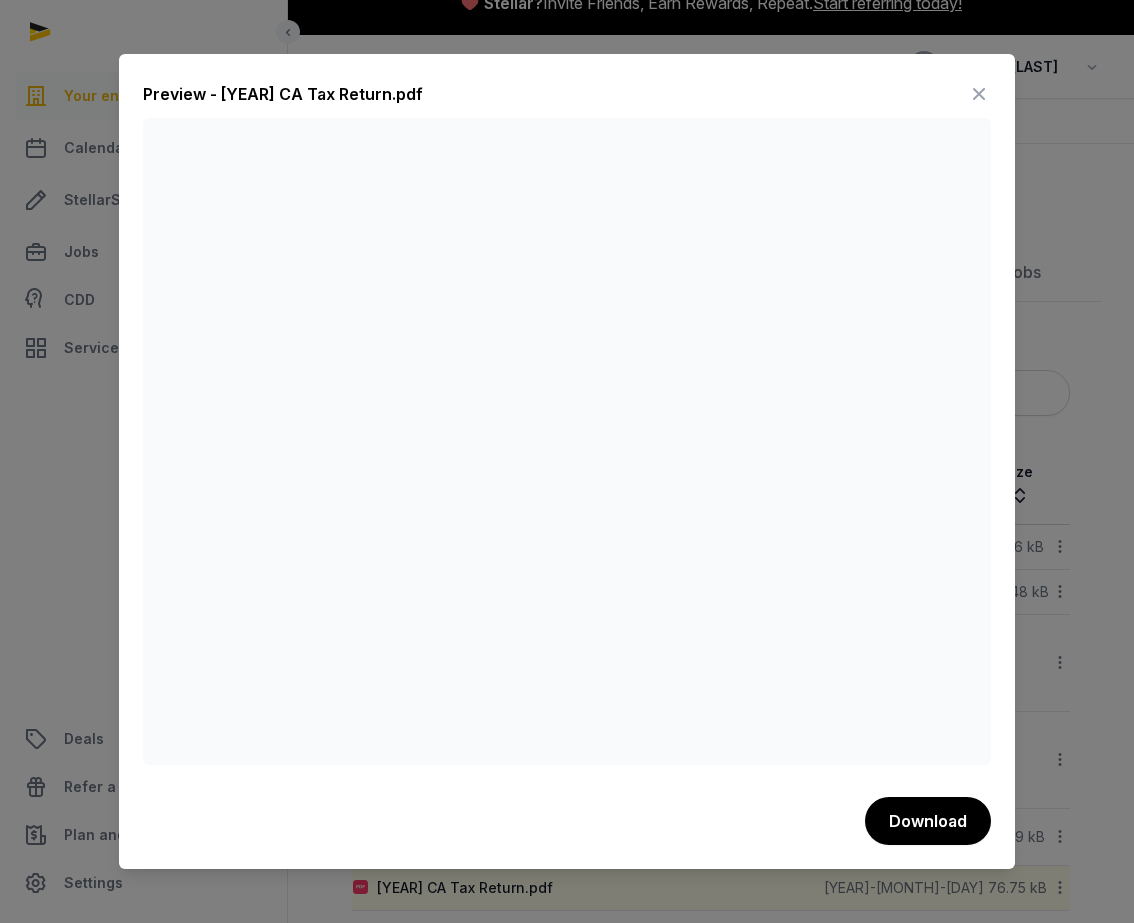 click at bounding box center [567, 461] 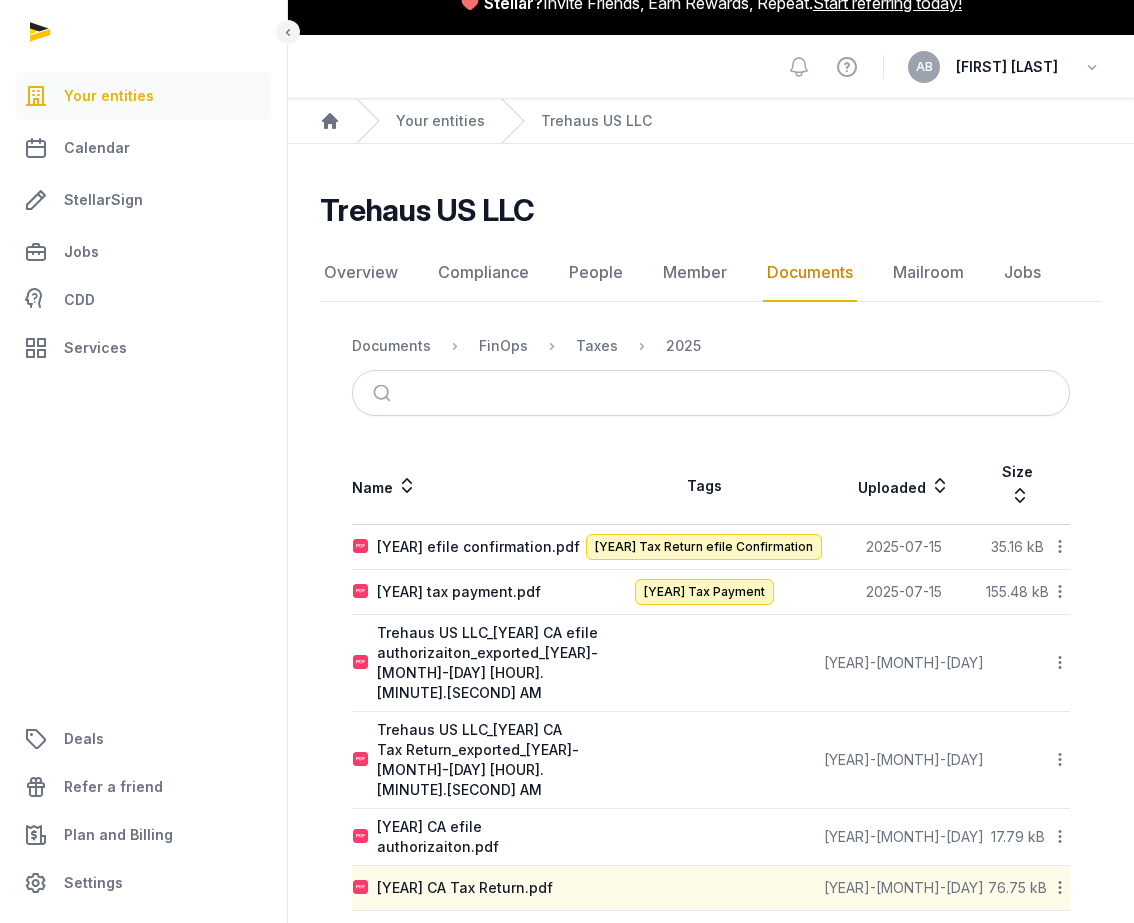 click on "Documents" 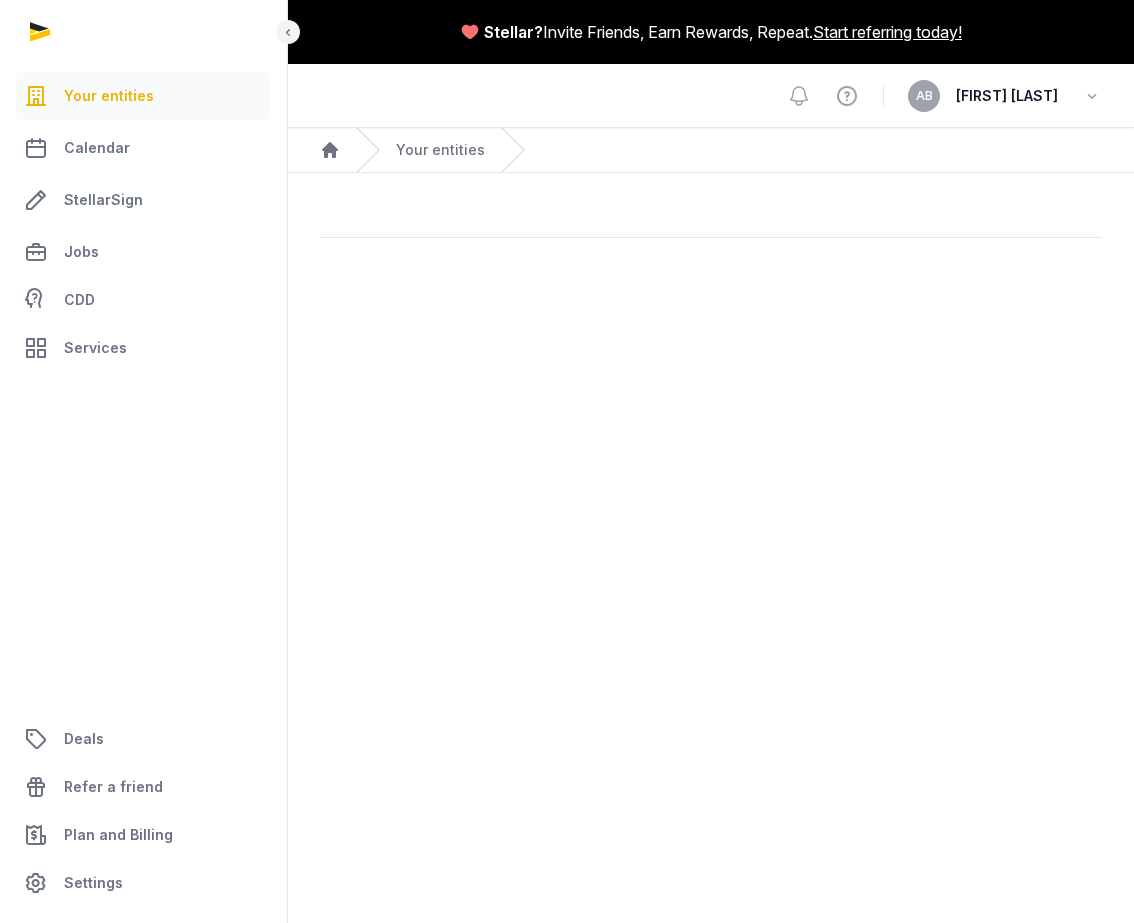 scroll, scrollTop: 0, scrollLeft: 0, axis: both 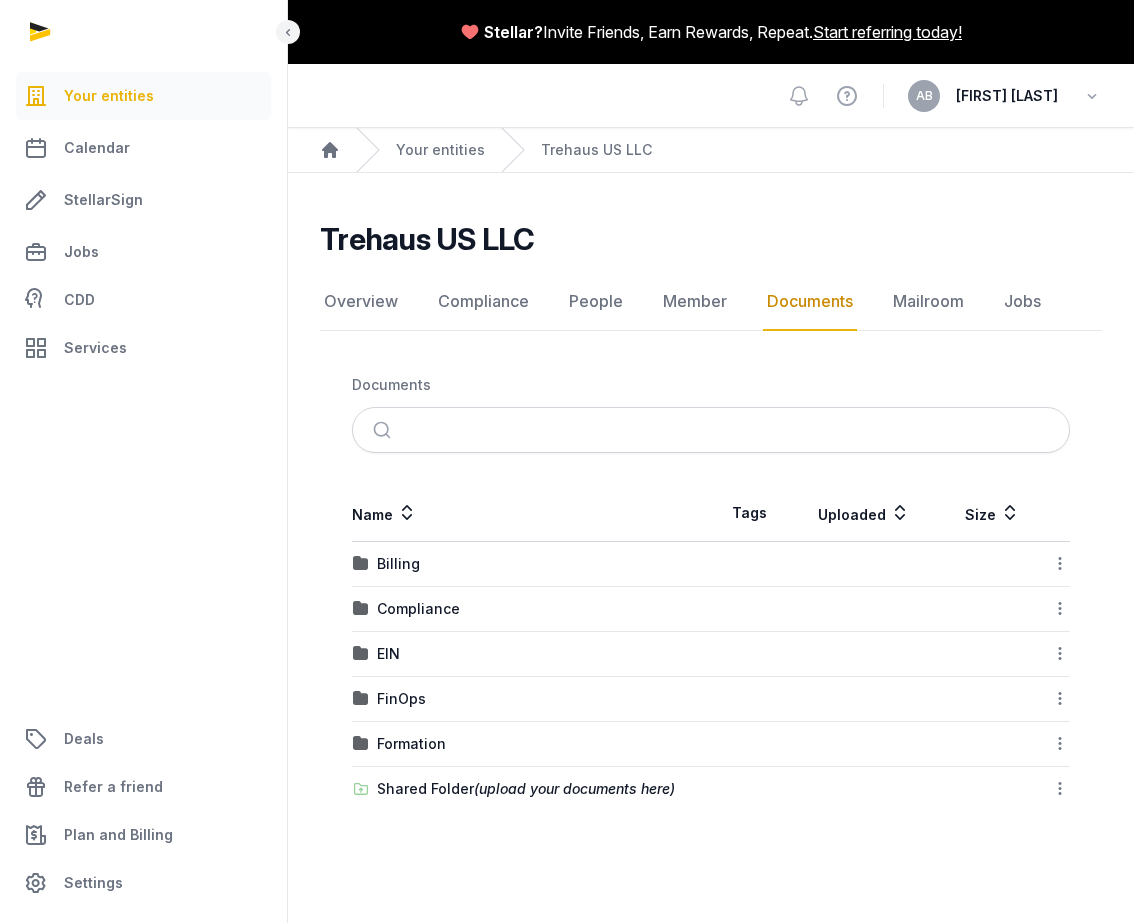 click on "Compliance" at bounding box center (531, 609) 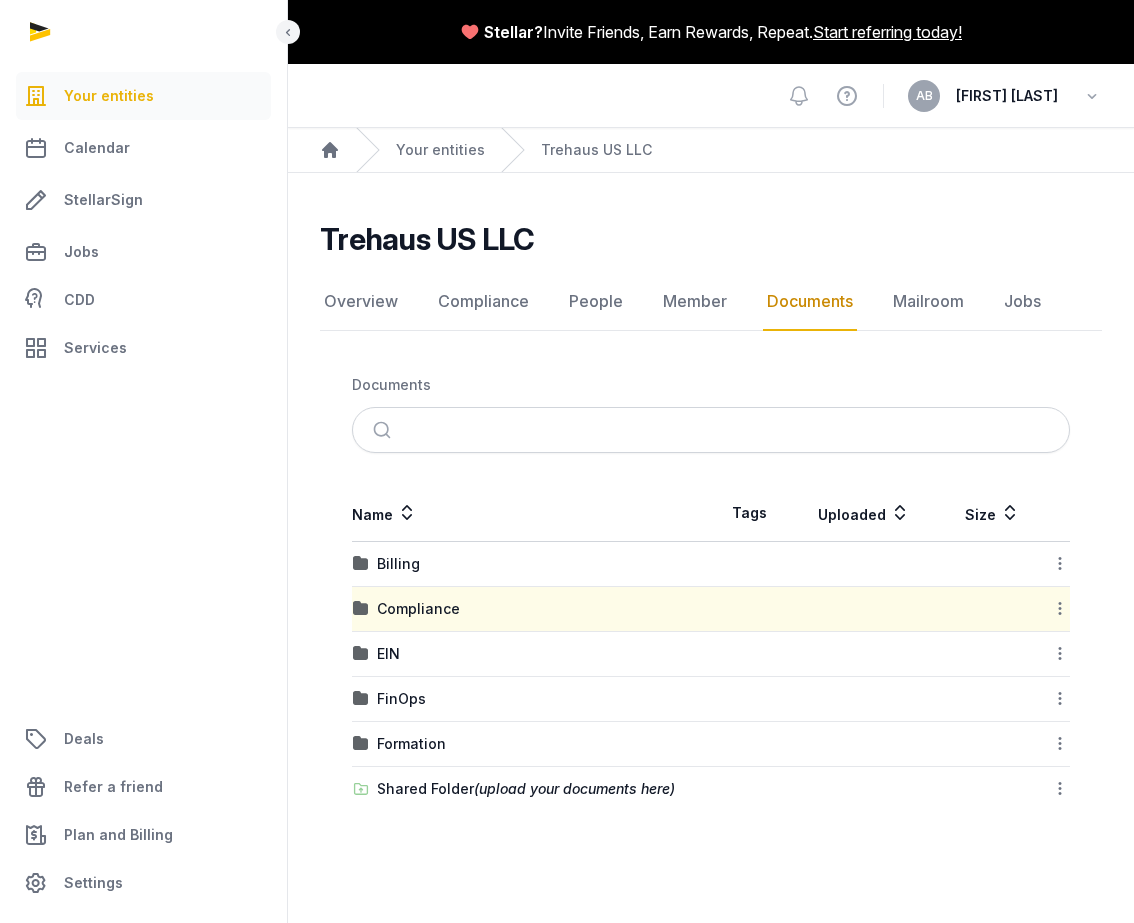click on "Compliance" at bounding box center [531, 609] 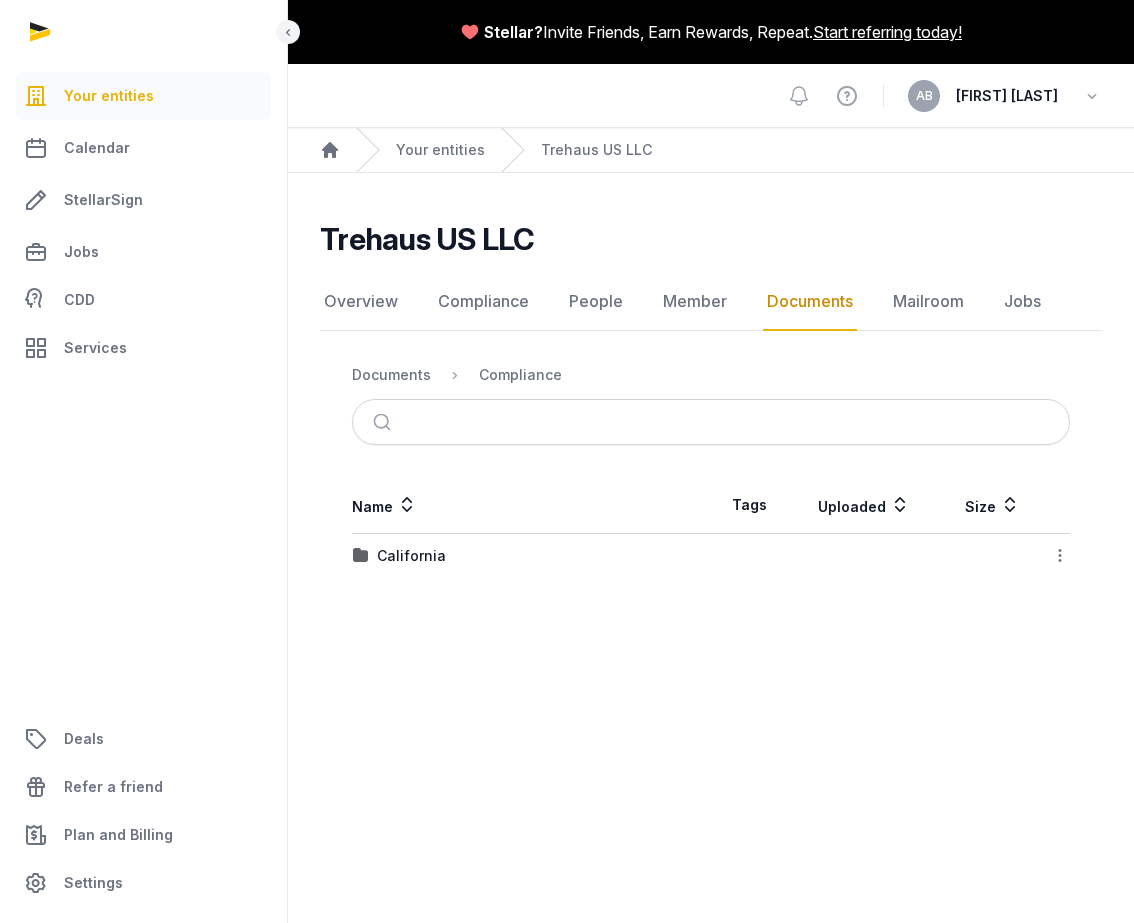 click on "California" at bounding box center (531, 556) 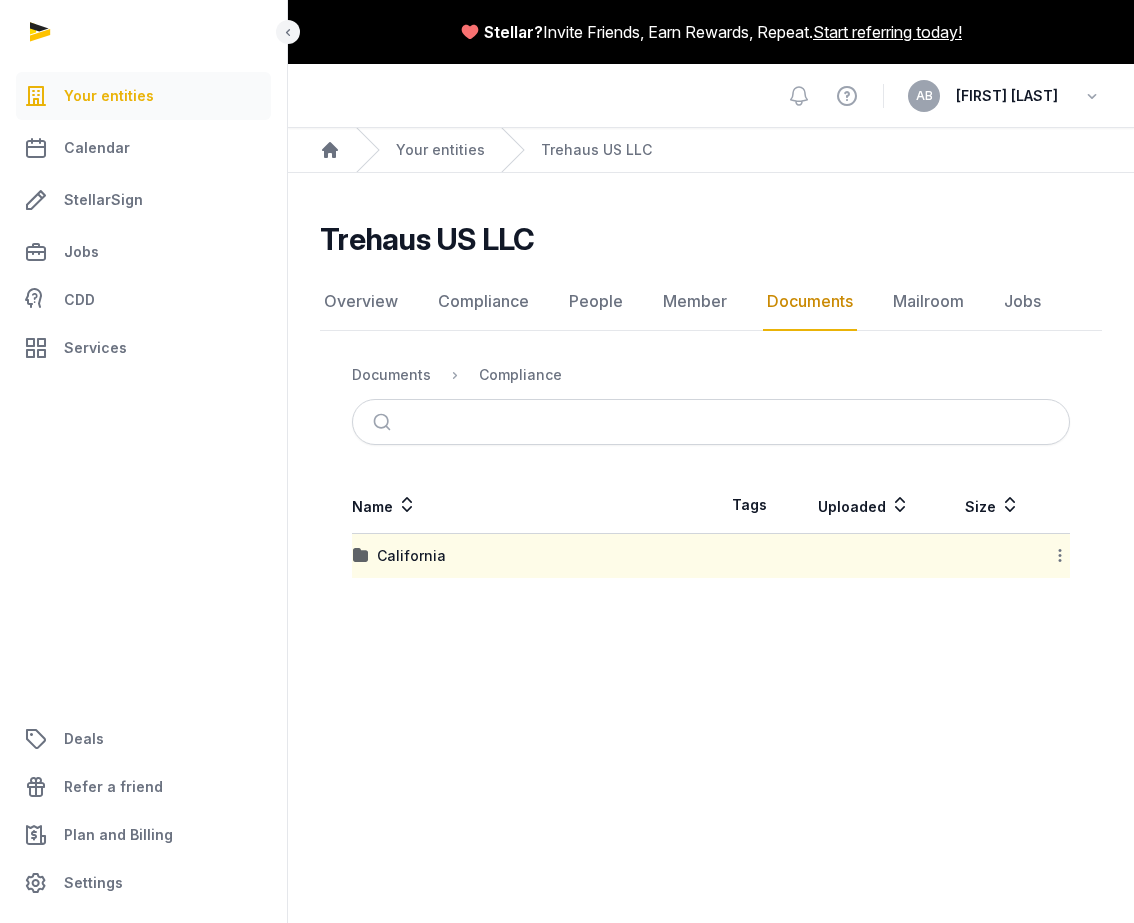 click on "California" at bounding box center [531, 556] 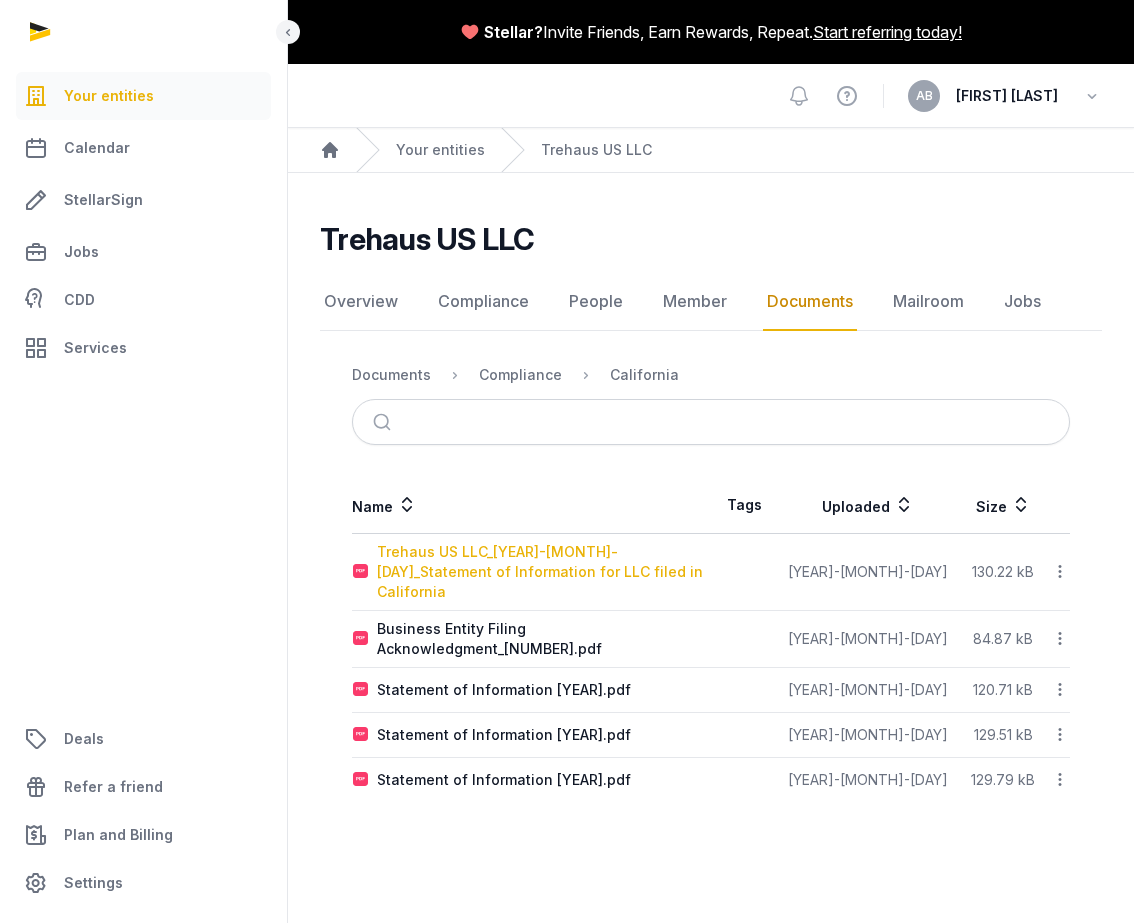 click on "Trehaus US LLC_[YEAR]-[MONTH]-[DAY]_Statement of Information for LLC filed in California" at bounding box center (543, 572) 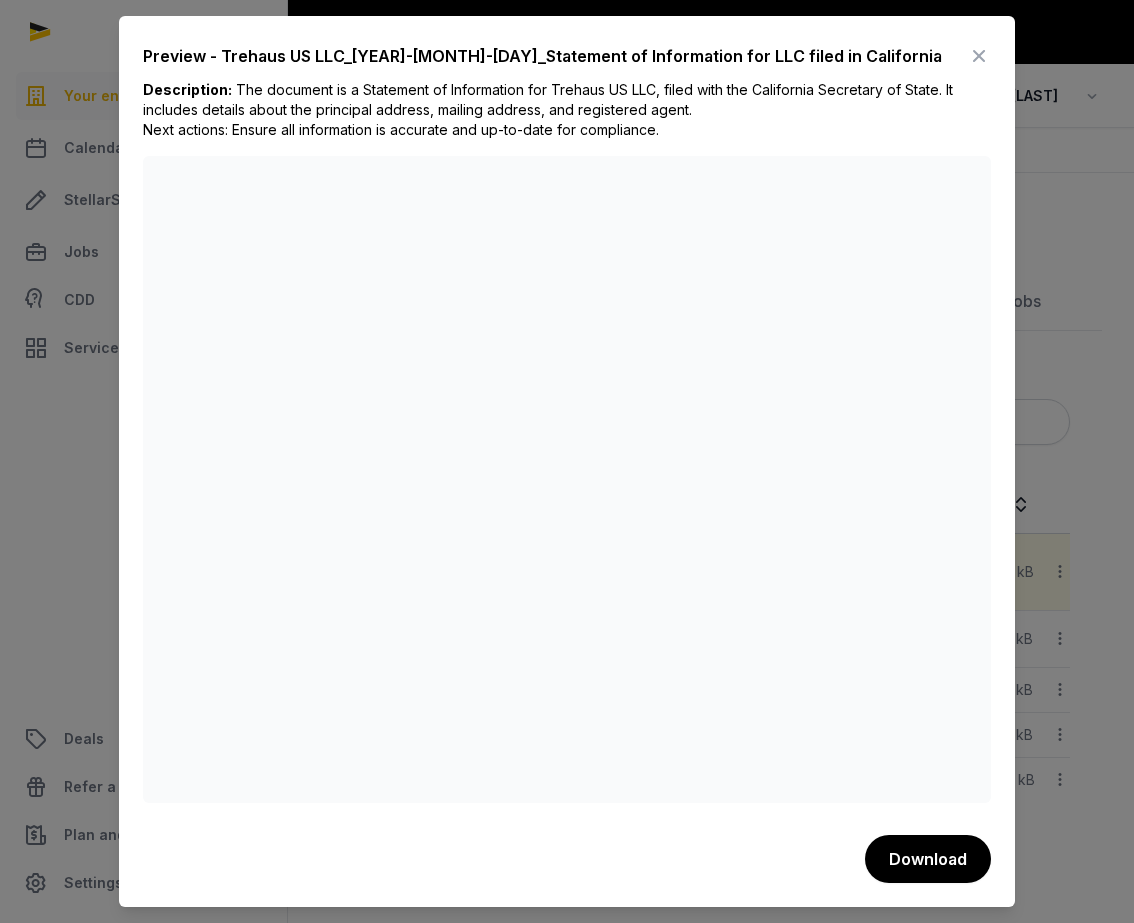 click at bounding box center [979, 56] 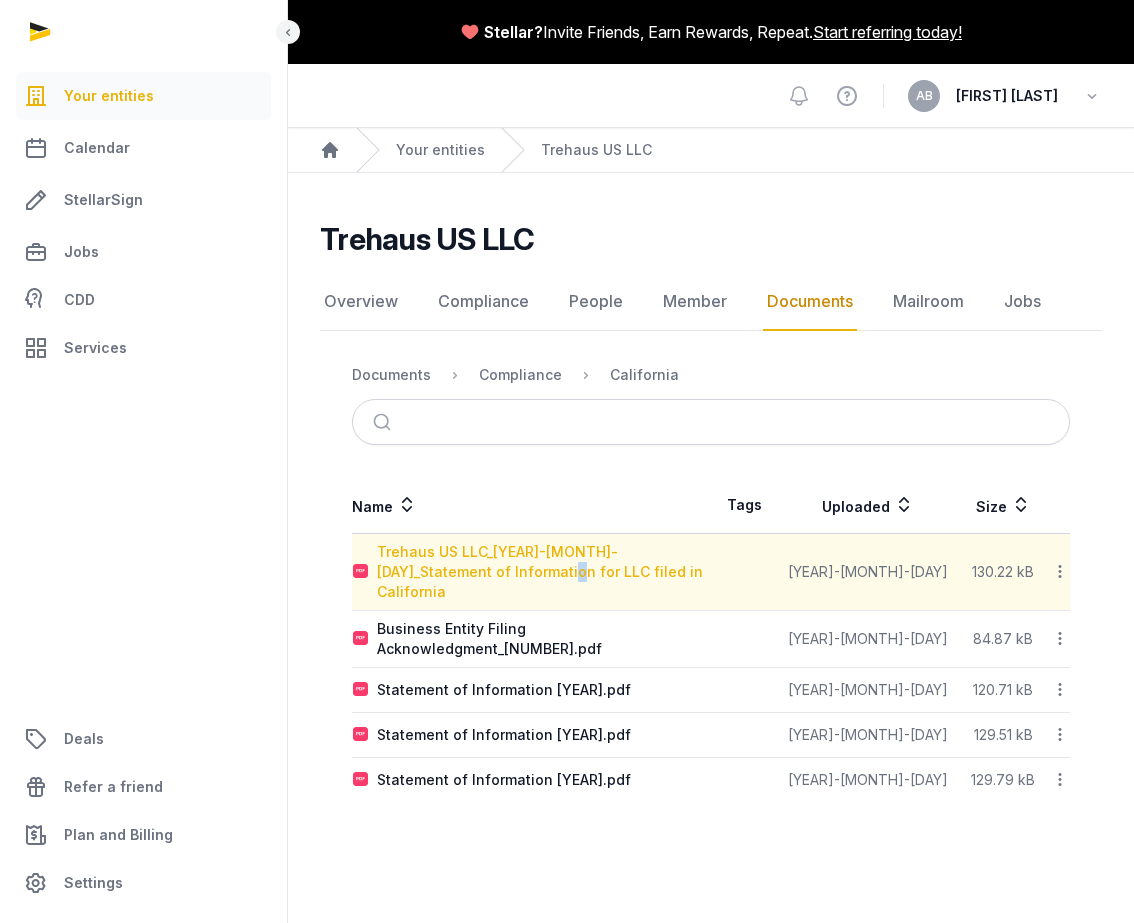 copy 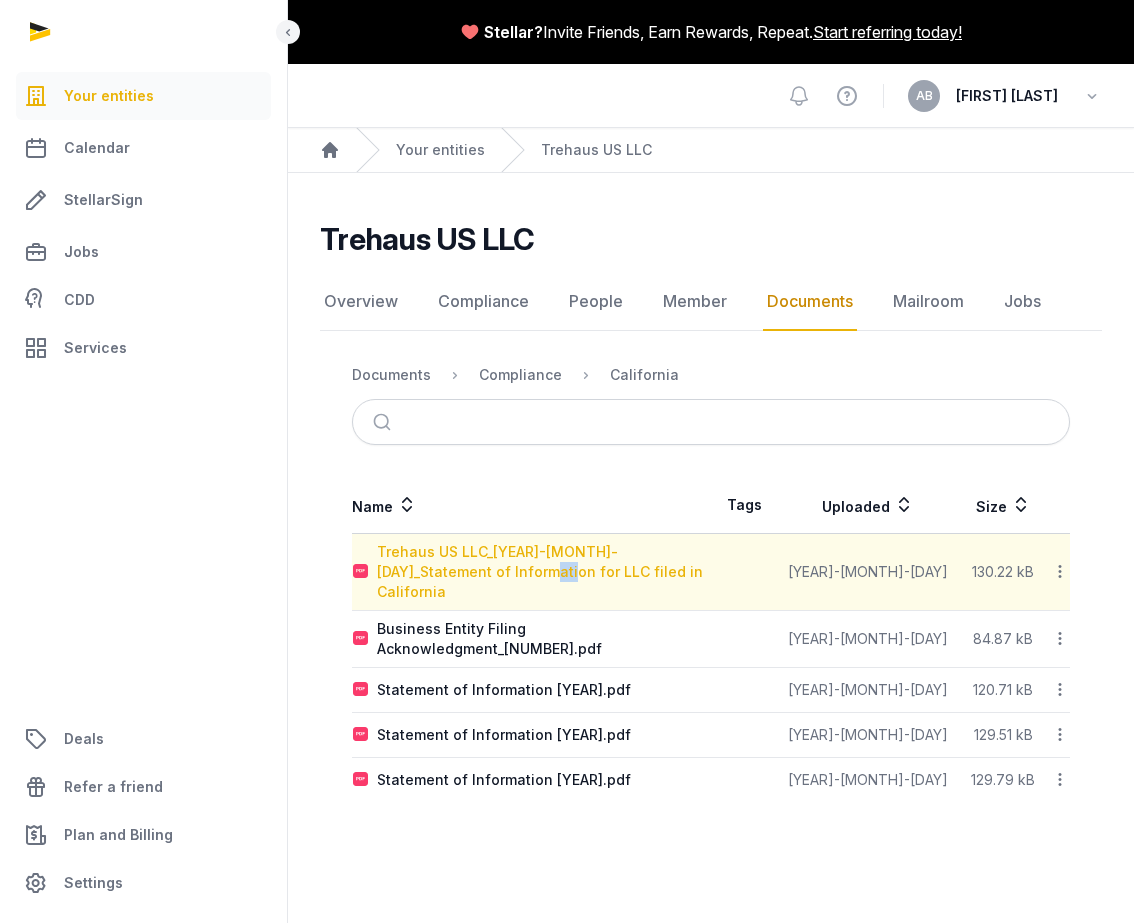 click on "Trehaus US LLC_[YEAR]-[MONTH]-[DAY]_Statement of Information for LLC filed in California" at bounding box center [543, 572] 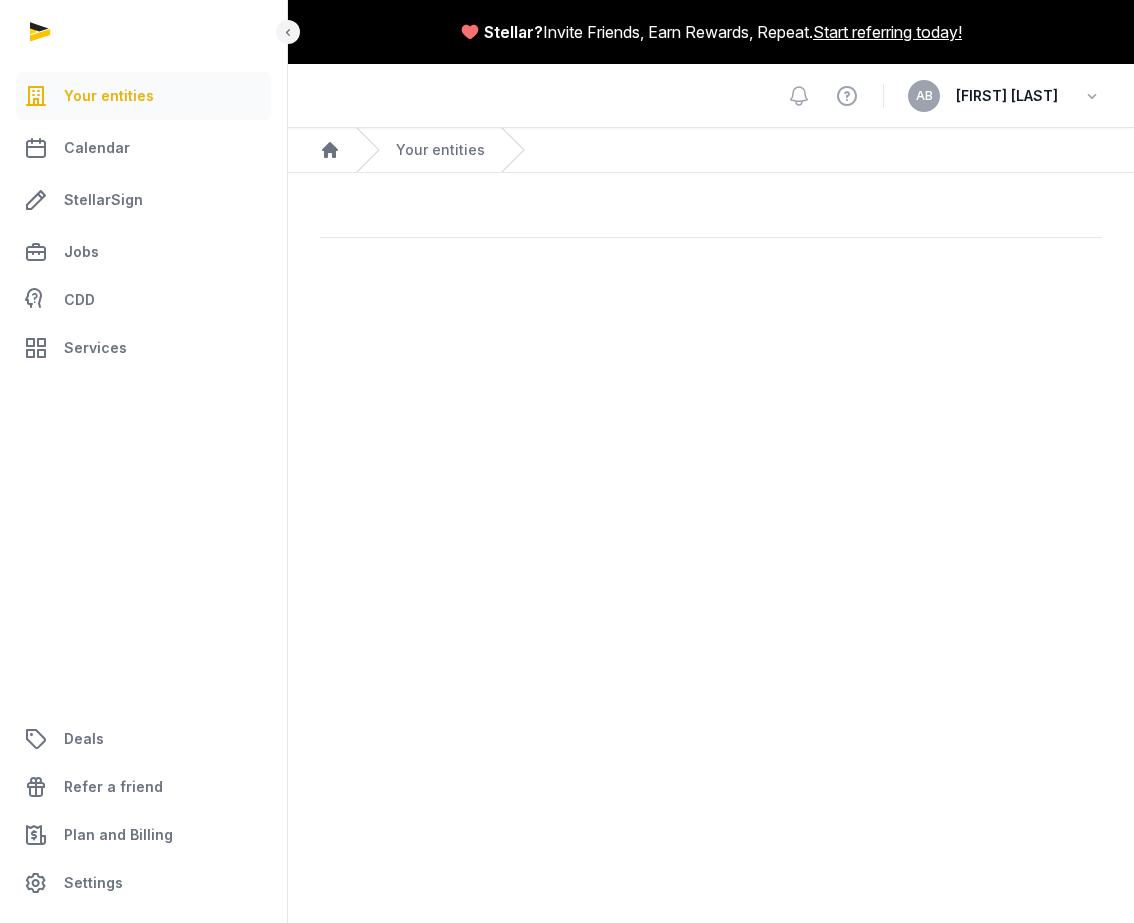 scroll, scrollTop: 0, scrollLeft: 0, axis: both 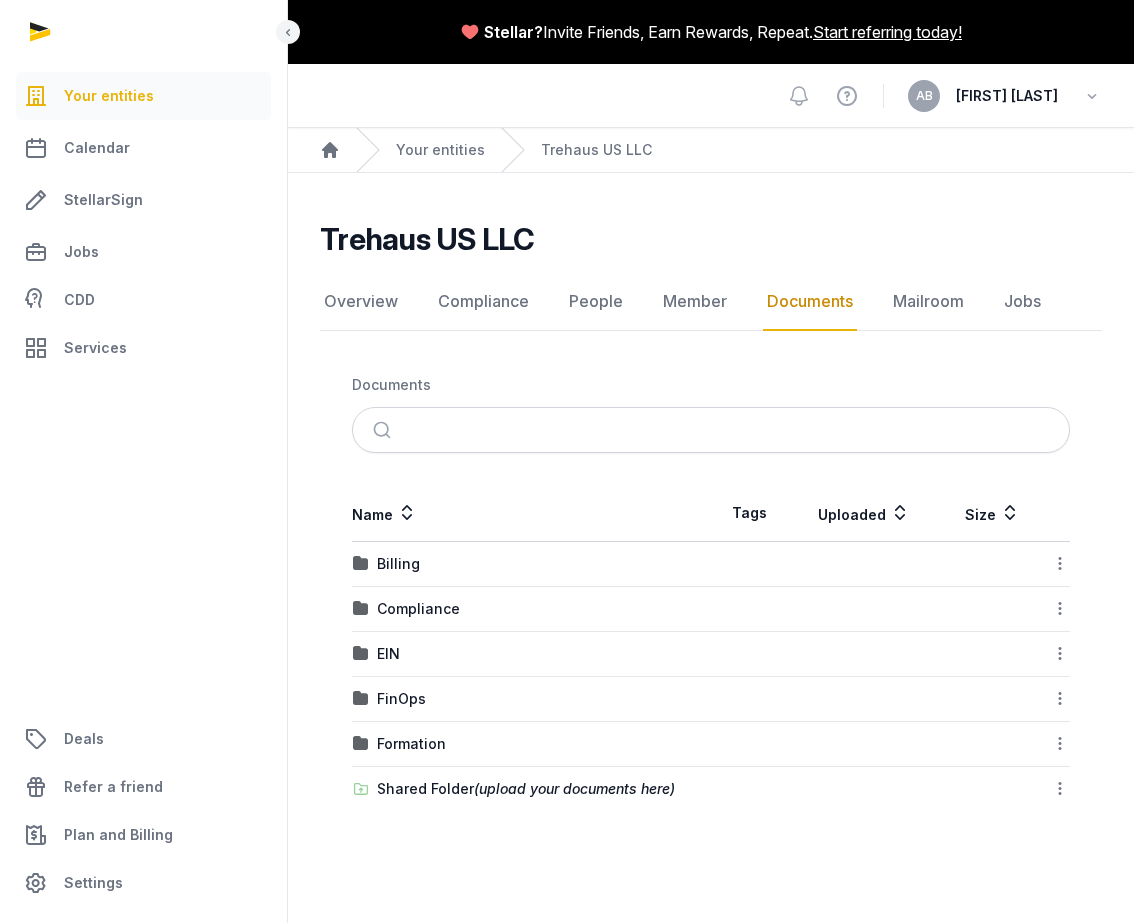 click on "Compliance" at bounding box center (531, 609) 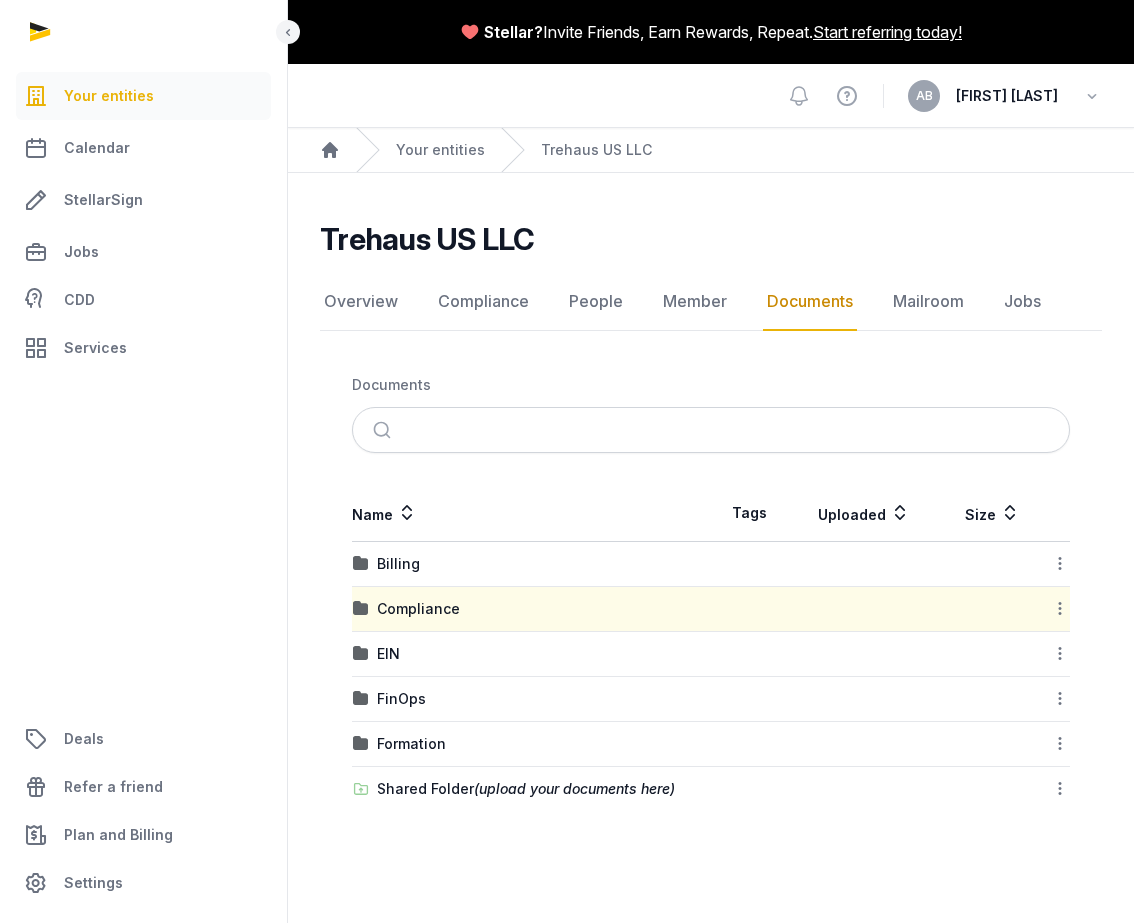 click on "Compliance" at bounding box center [531, 609] 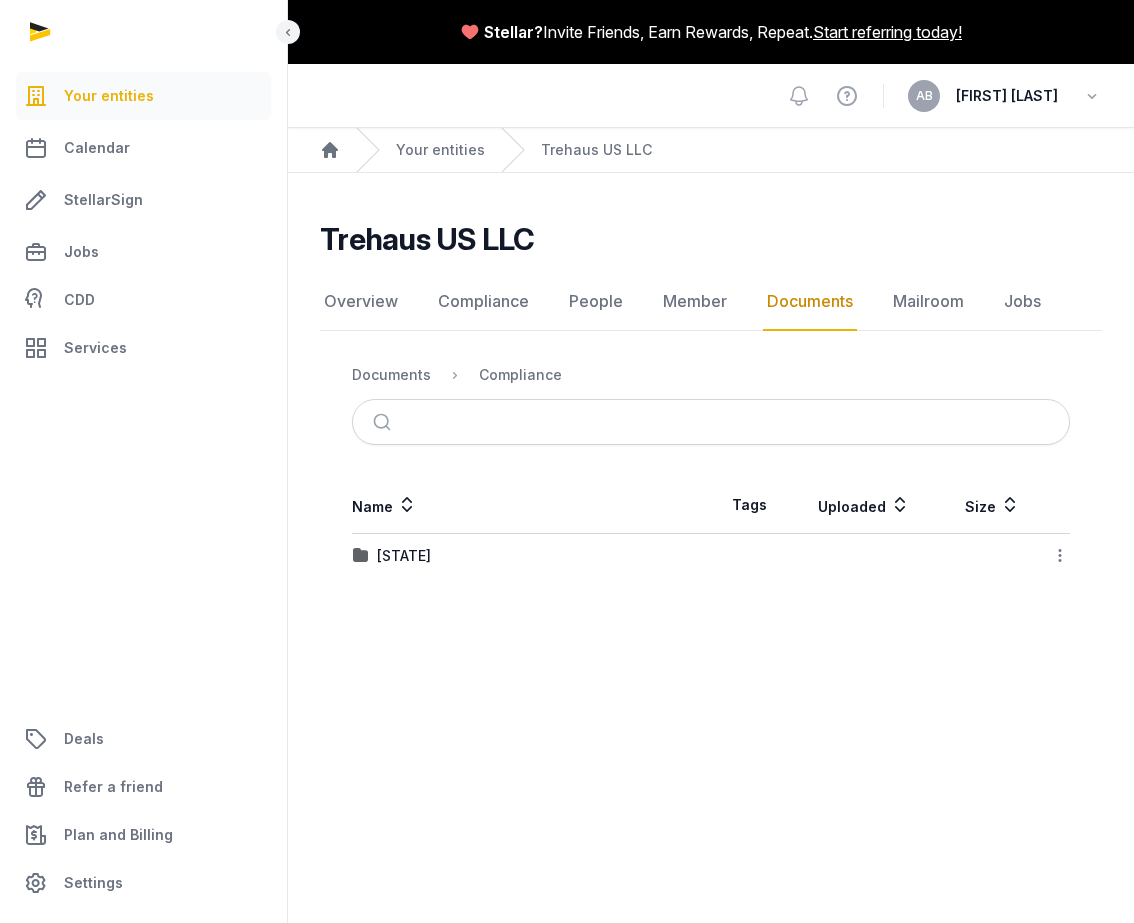 click on "California" at bounding box center [531, 556] 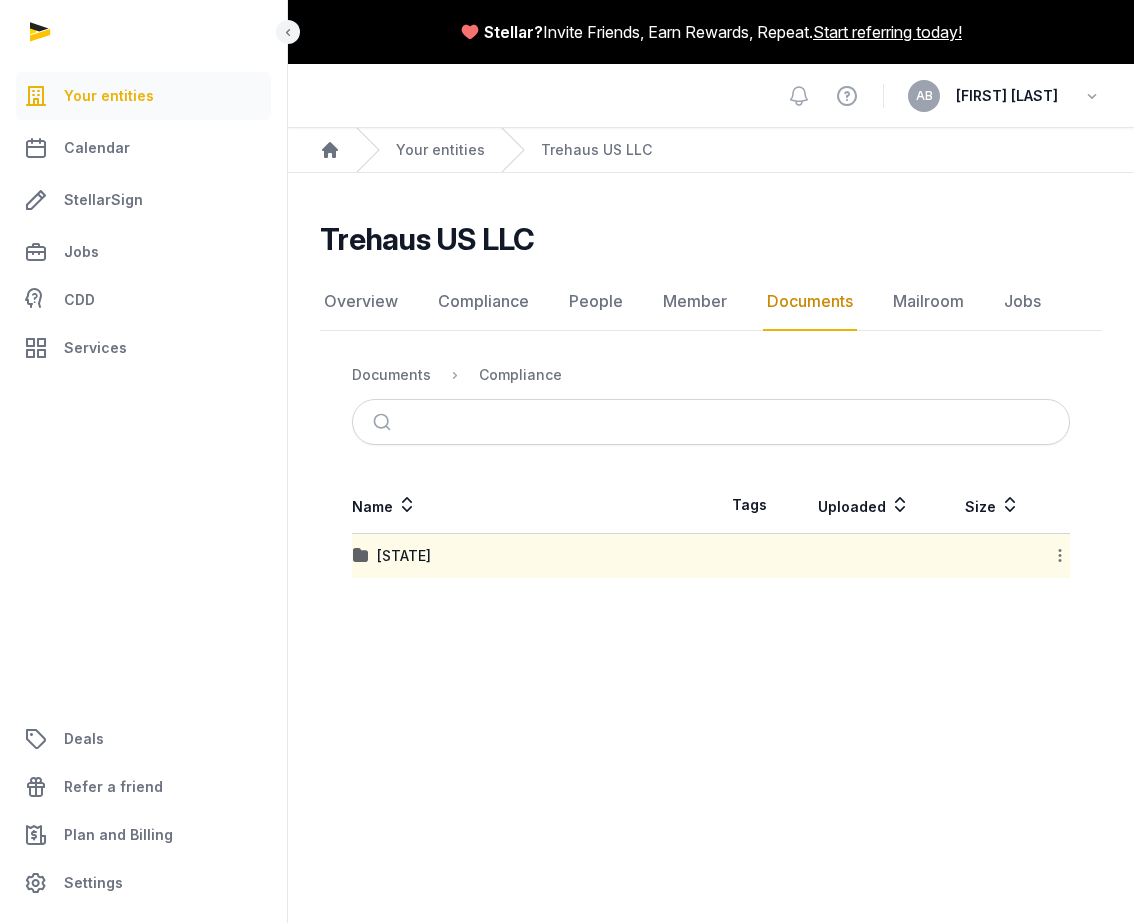 click on "California" at bounding box center (531, 556) 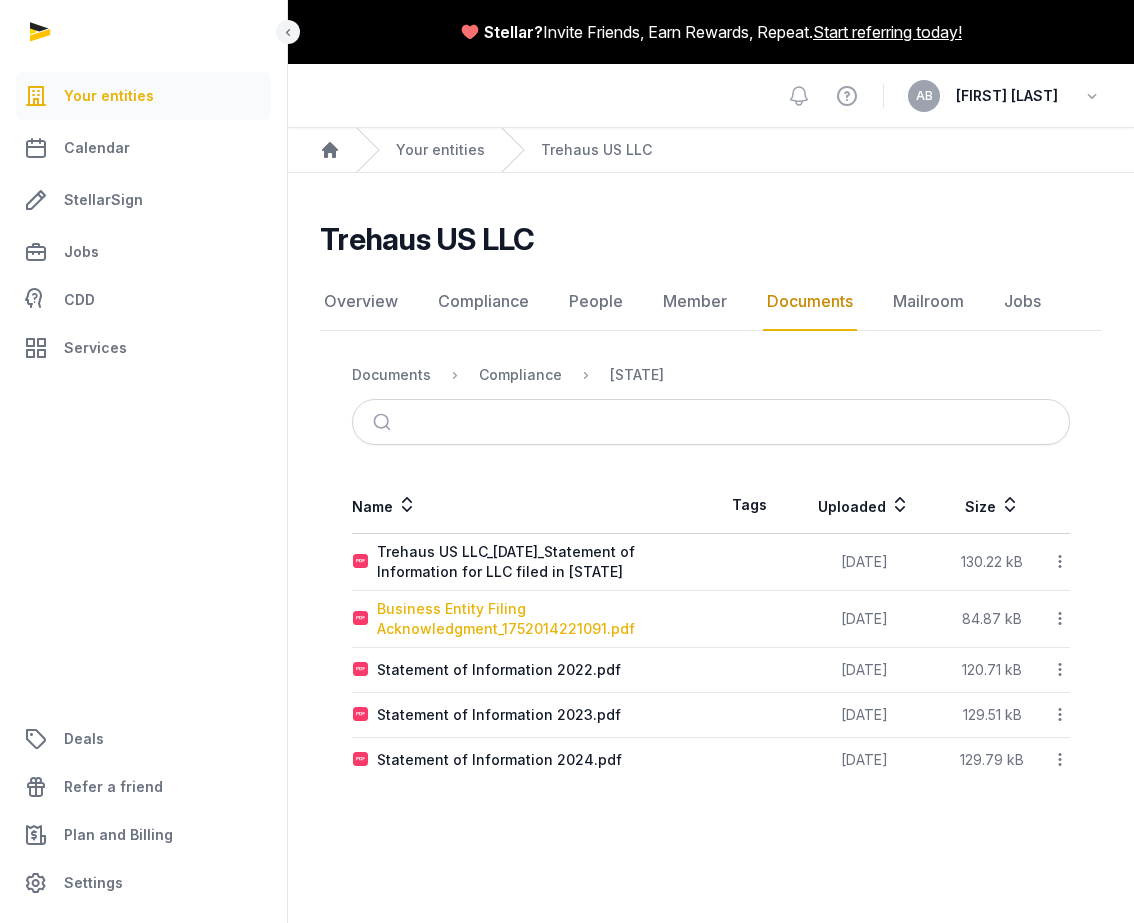click on "Business Entity Filing Acknowledgment_[NUMBER].pdf" at bounding box center [543, 619] 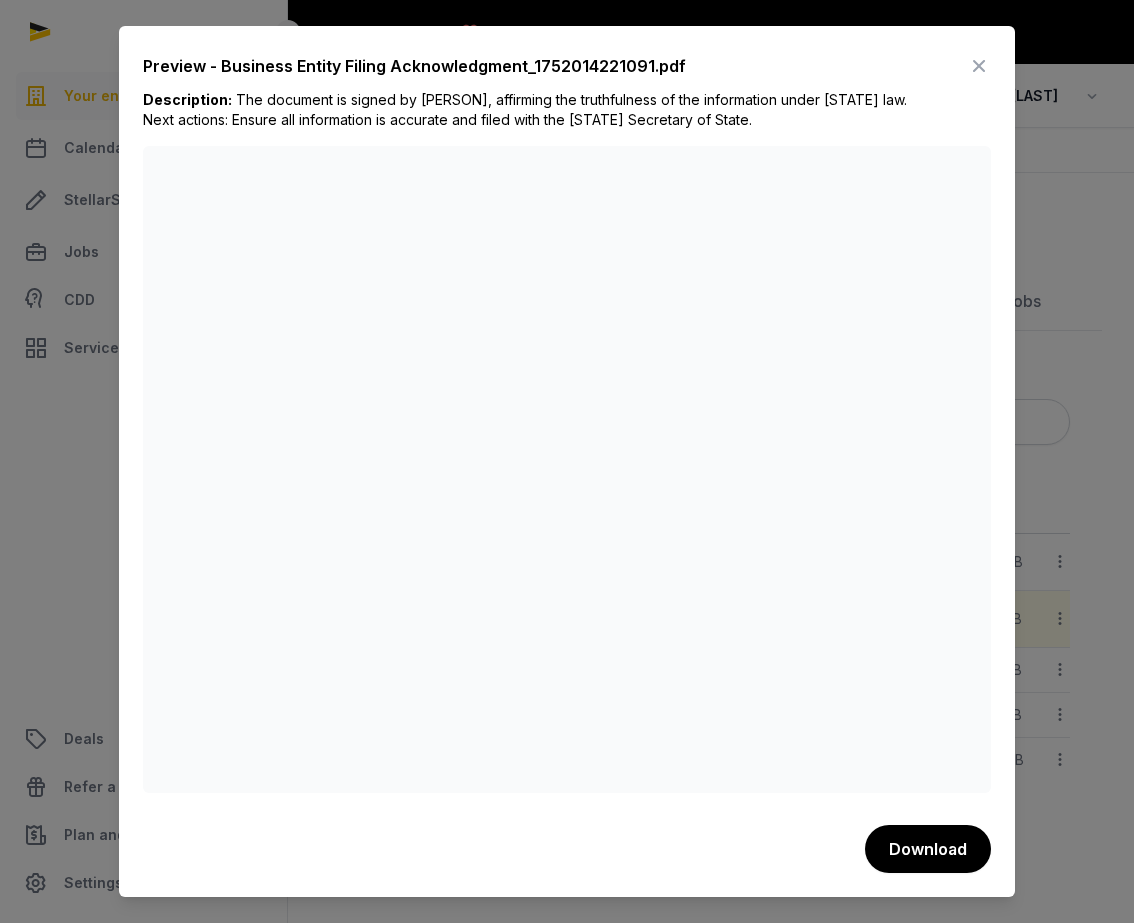 click at bounding box center [567, 461] 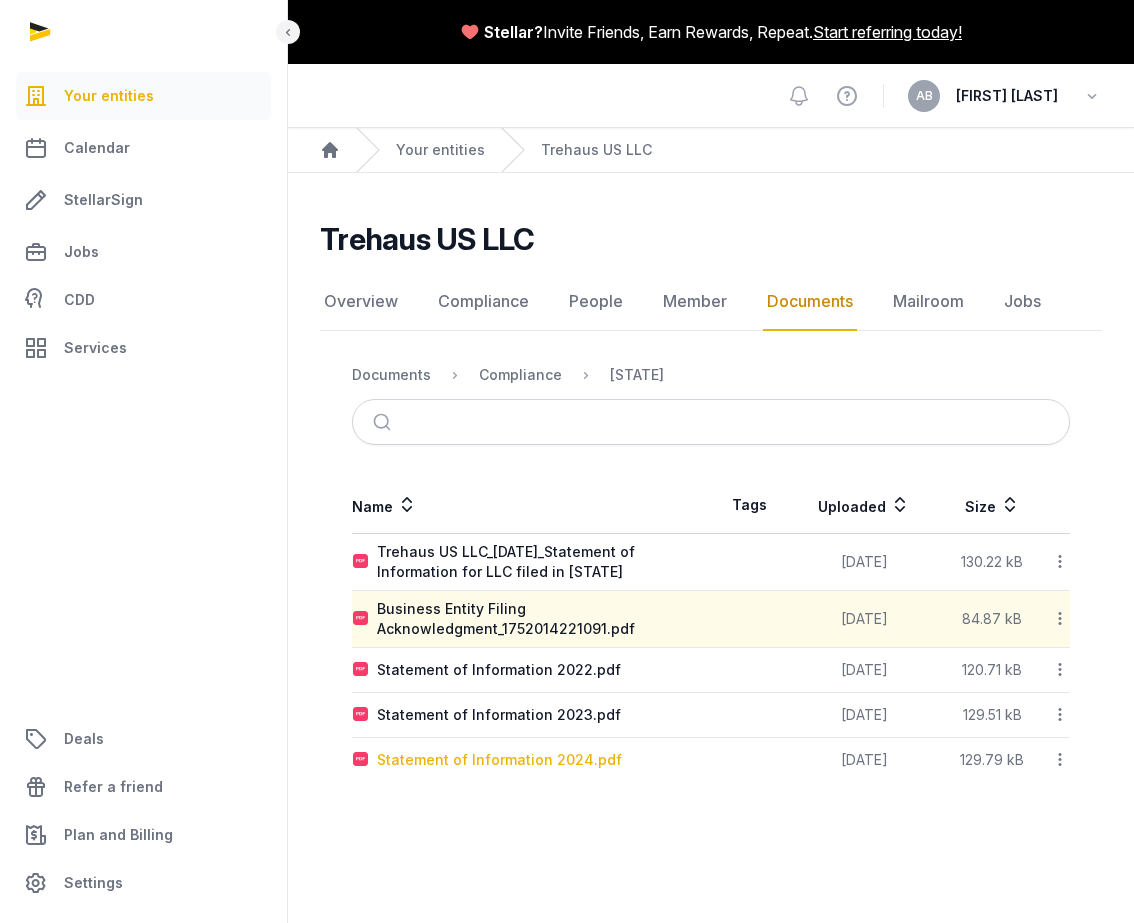 click on "Statement of Information [YEAR].pdf" at bounding box center (499, 760) 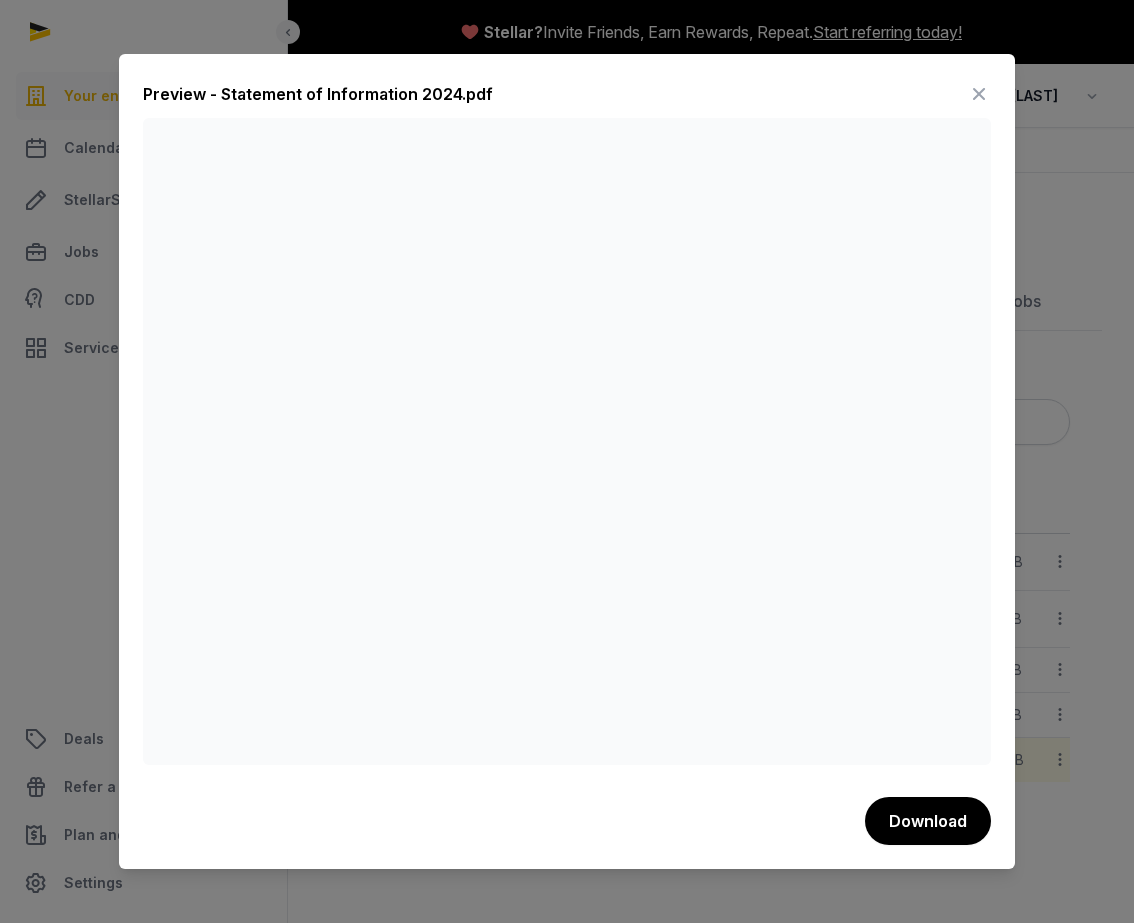 click at bounding box center (567, 461) 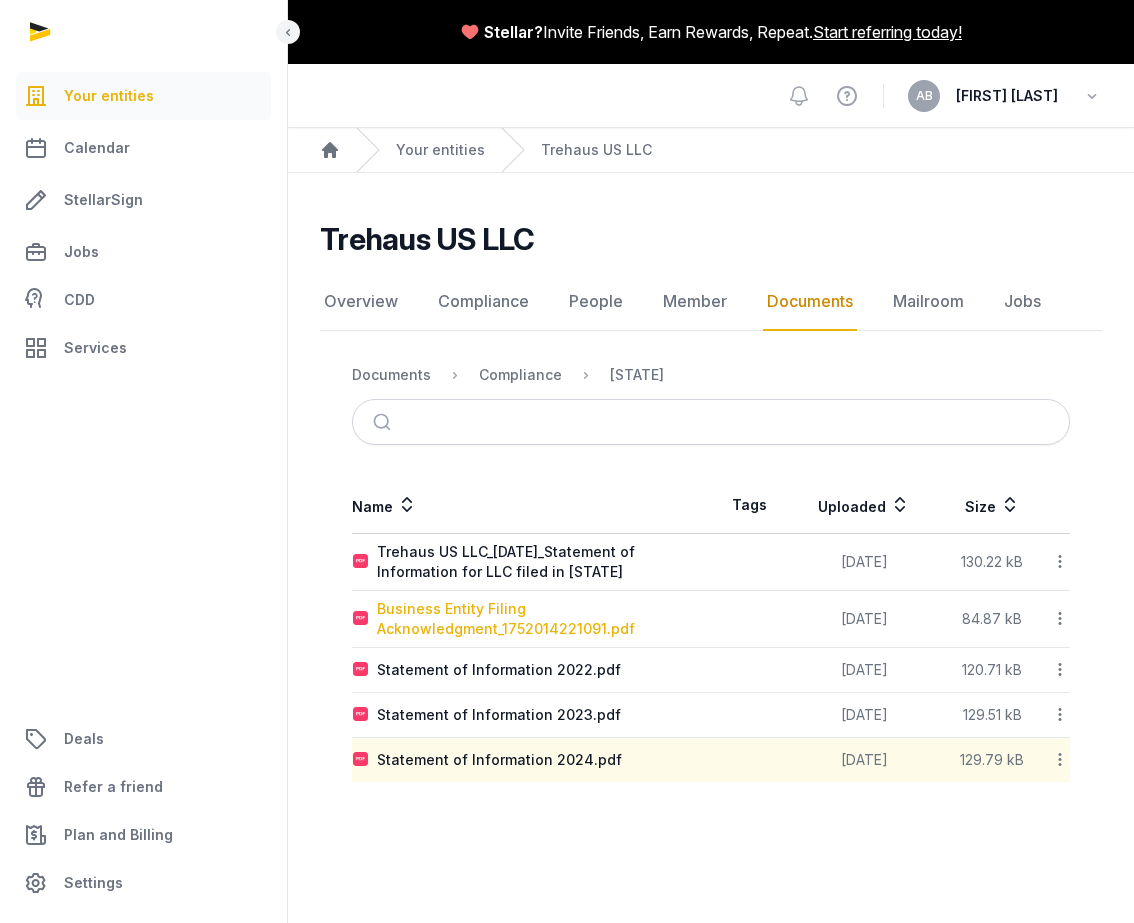 click on "Business Entity Filing Acknowledgment_[NUMBER].pdf" at bounding box center (543, 619) 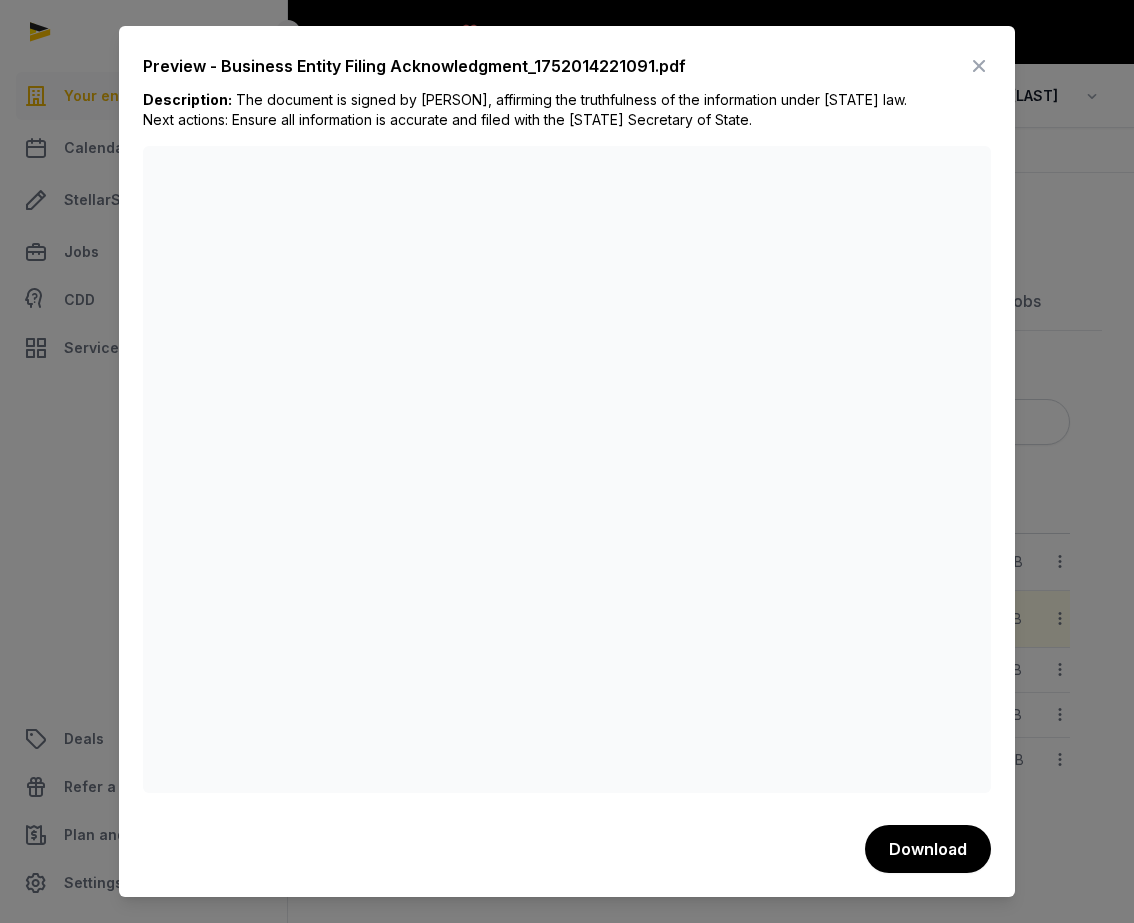 click at bounding box center (979, 66) 